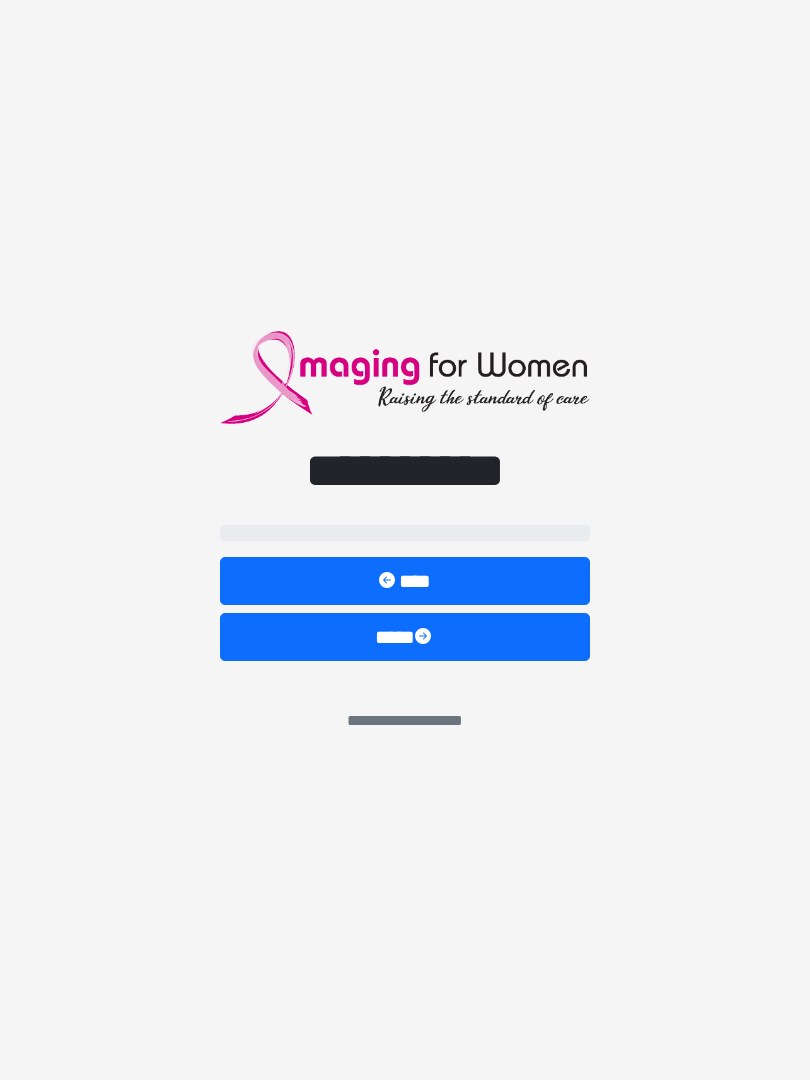 scroll, scrollTop: 0, scrollLeft: 0, axis: both 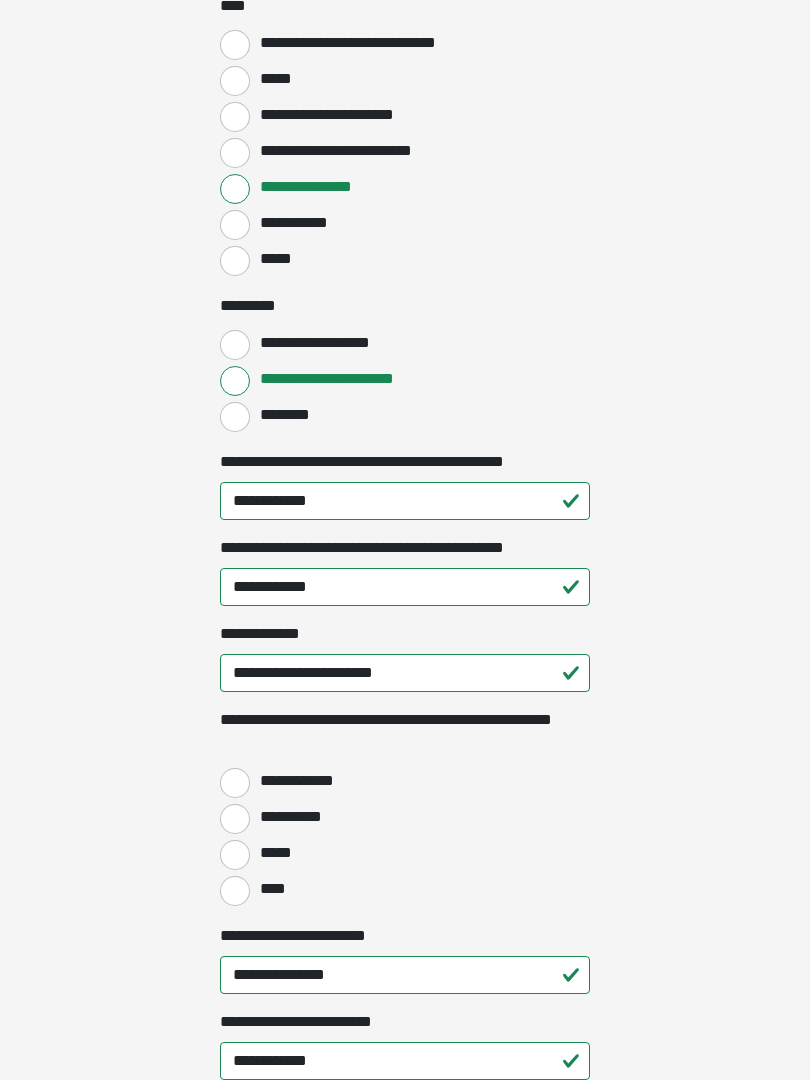 click on "**********" at bounding box center (235, 783) 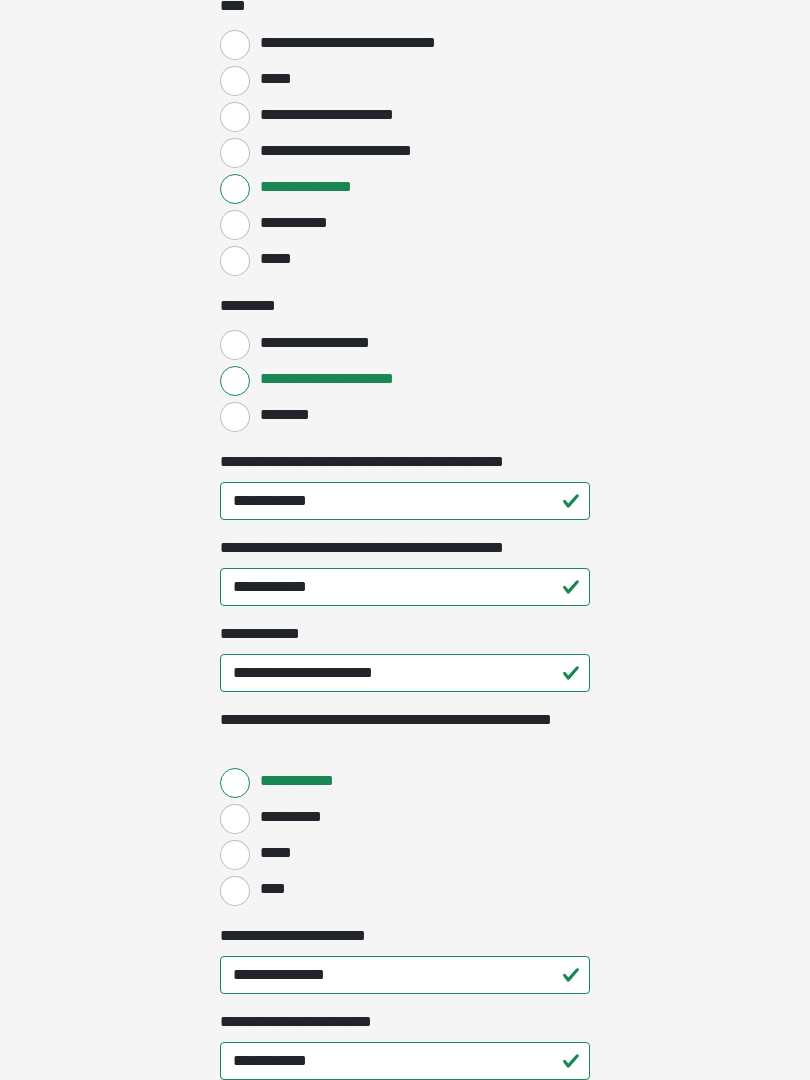 click on "****" at bounding box center [235, 891] 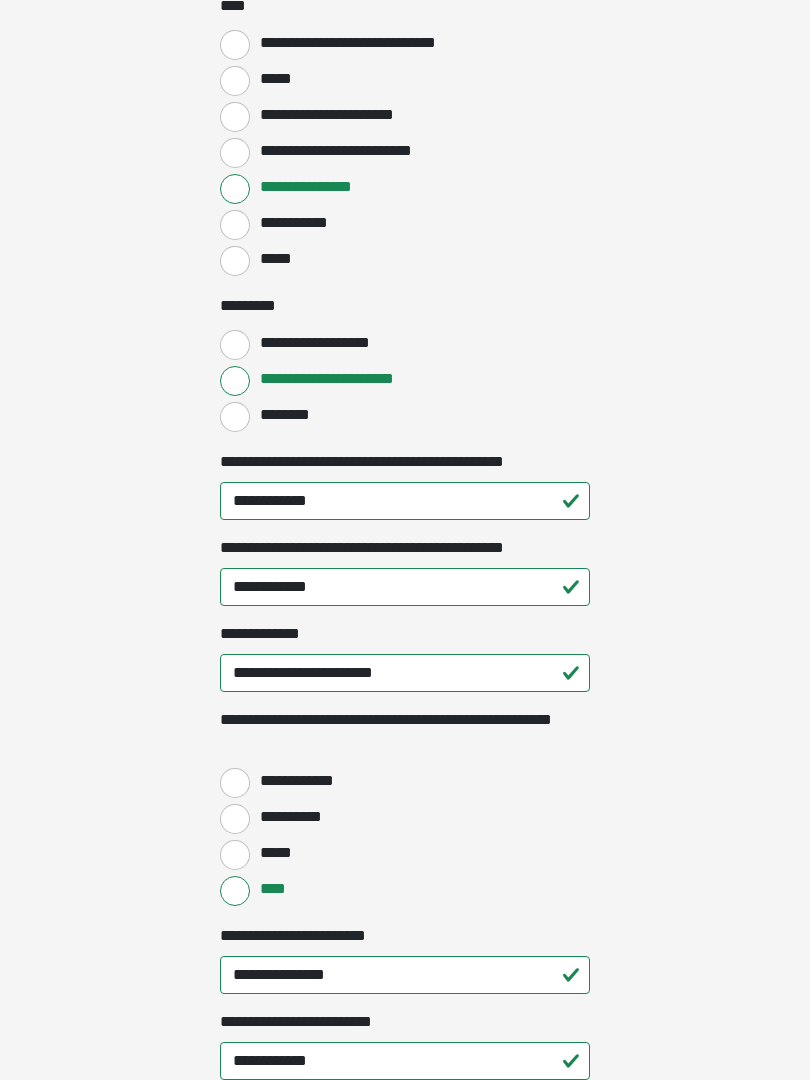 click on "**********" at bounding box center (235, 783) 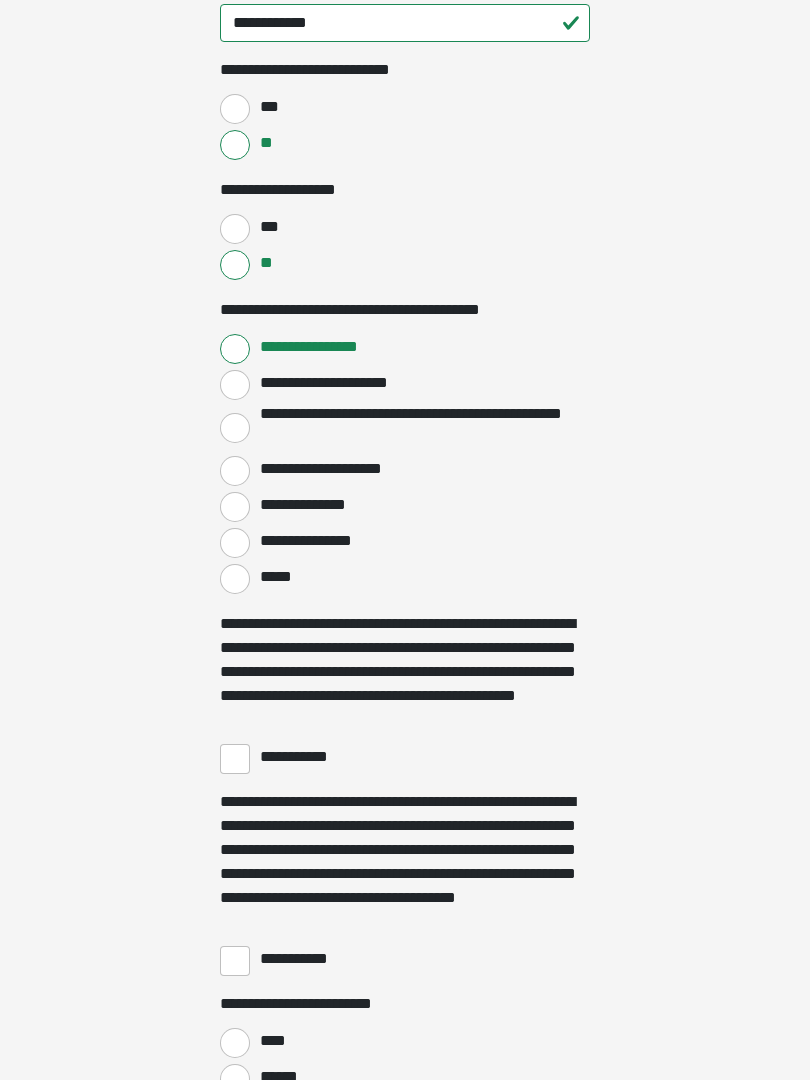 scroll, scrollTop: 3106, scrollLeft: 0, axis: vertical 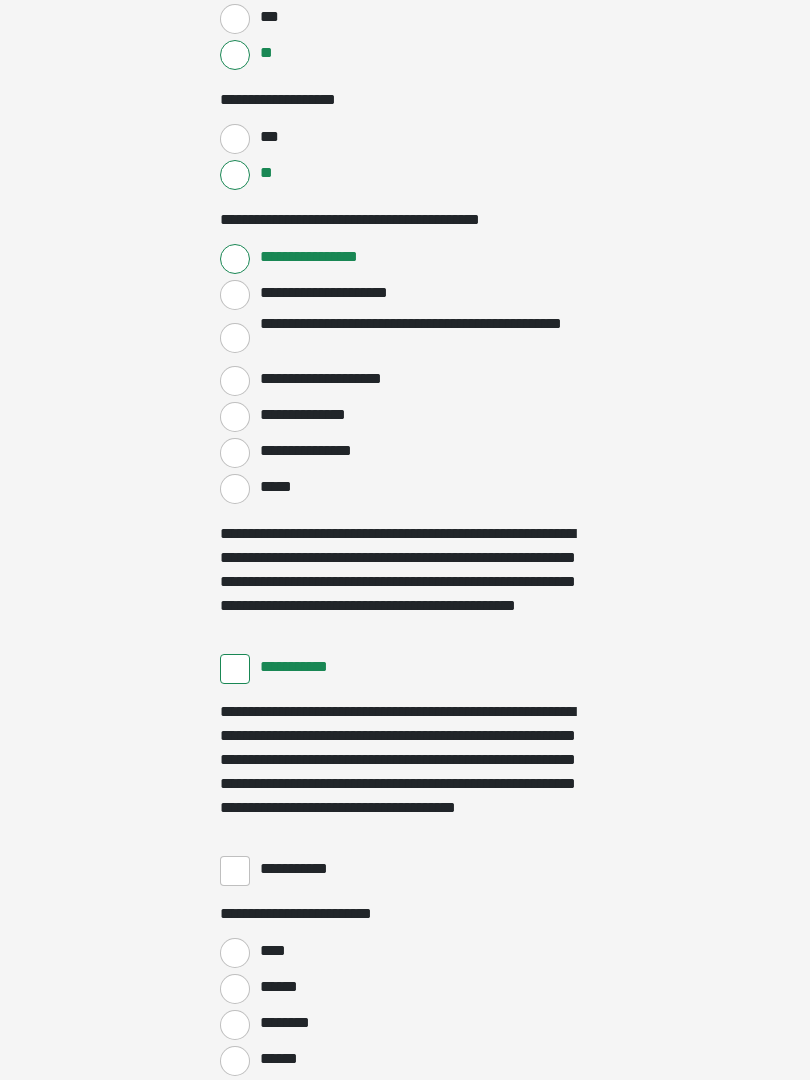click on "**********" at bounding box center (235, 872) 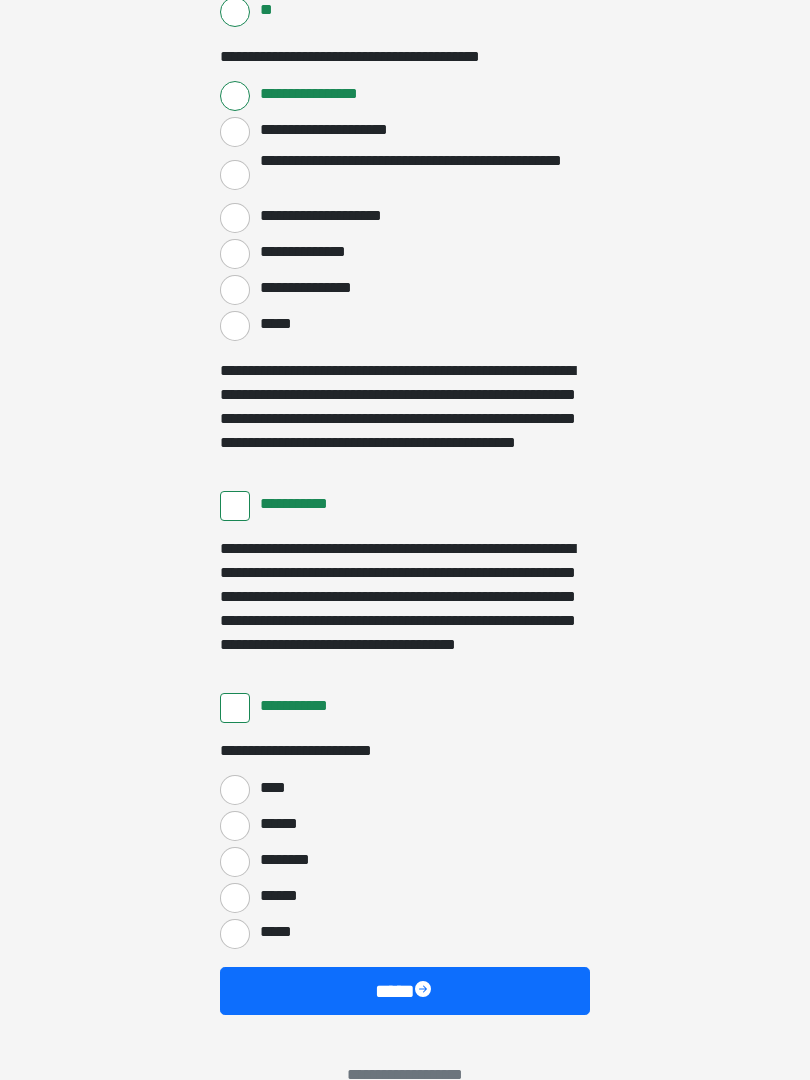 scroll, scrollTop: 3397, scrollLeft: 0, axis: vertical 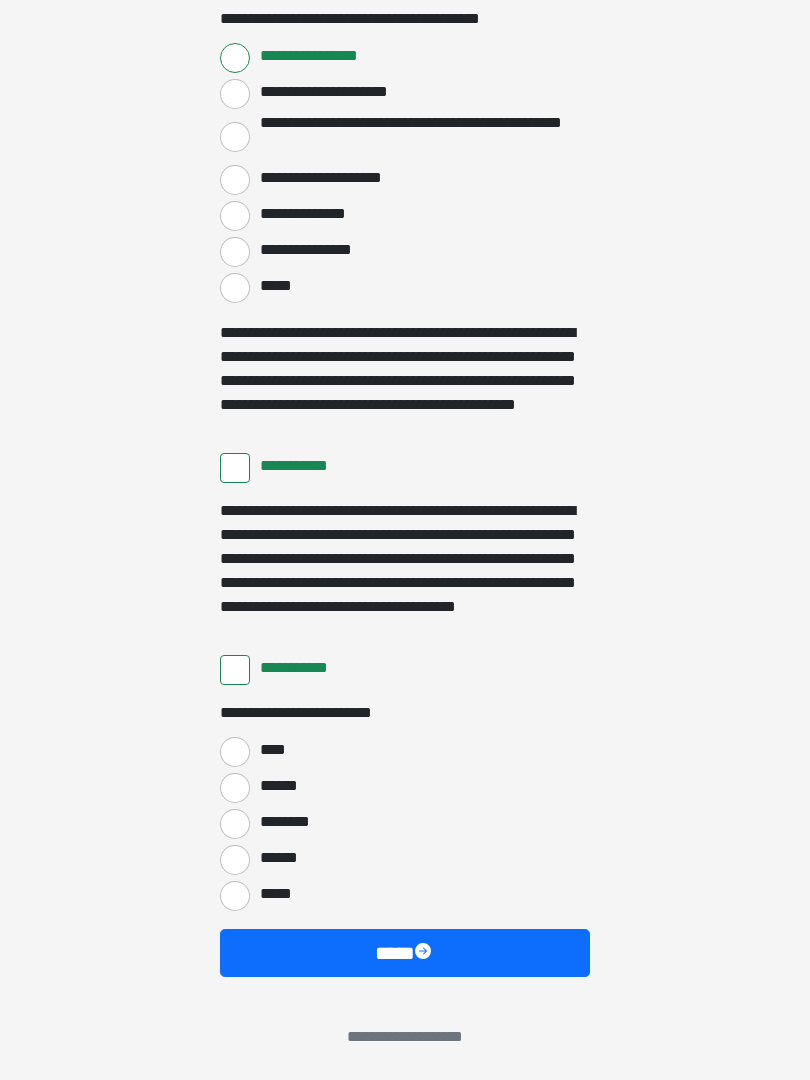 click on "****" at bounding box center (235, 752) 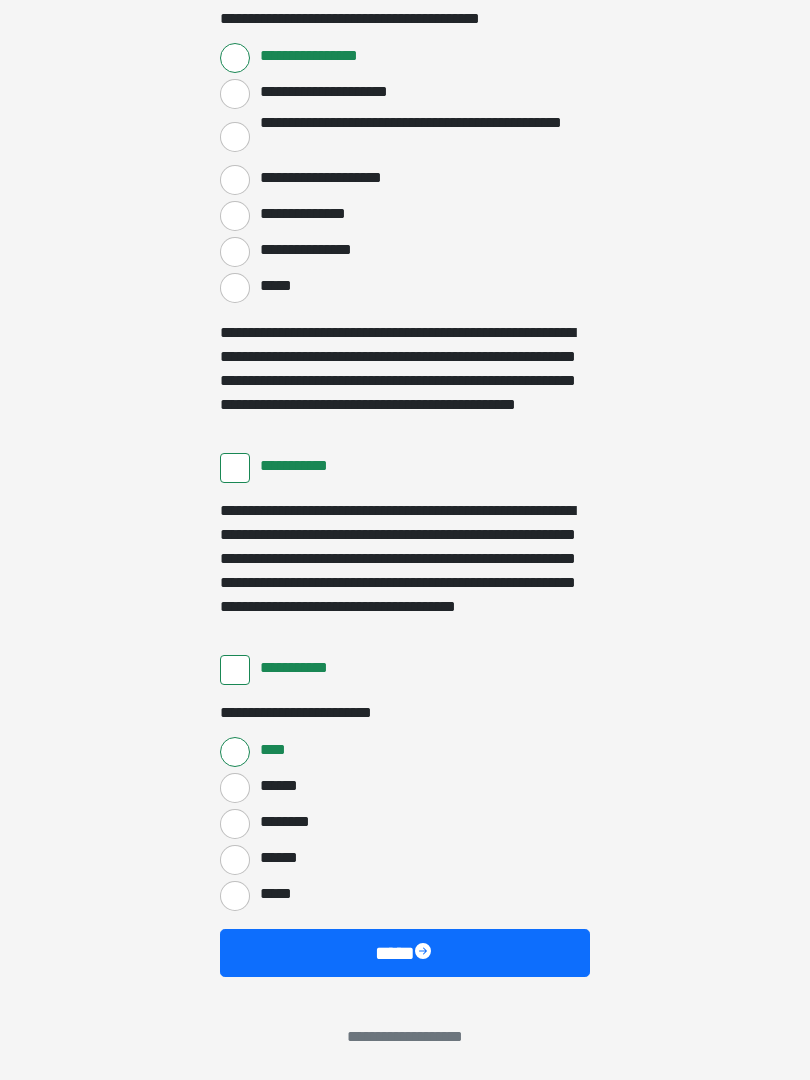 click on "****" at bounding box center (405, 953) 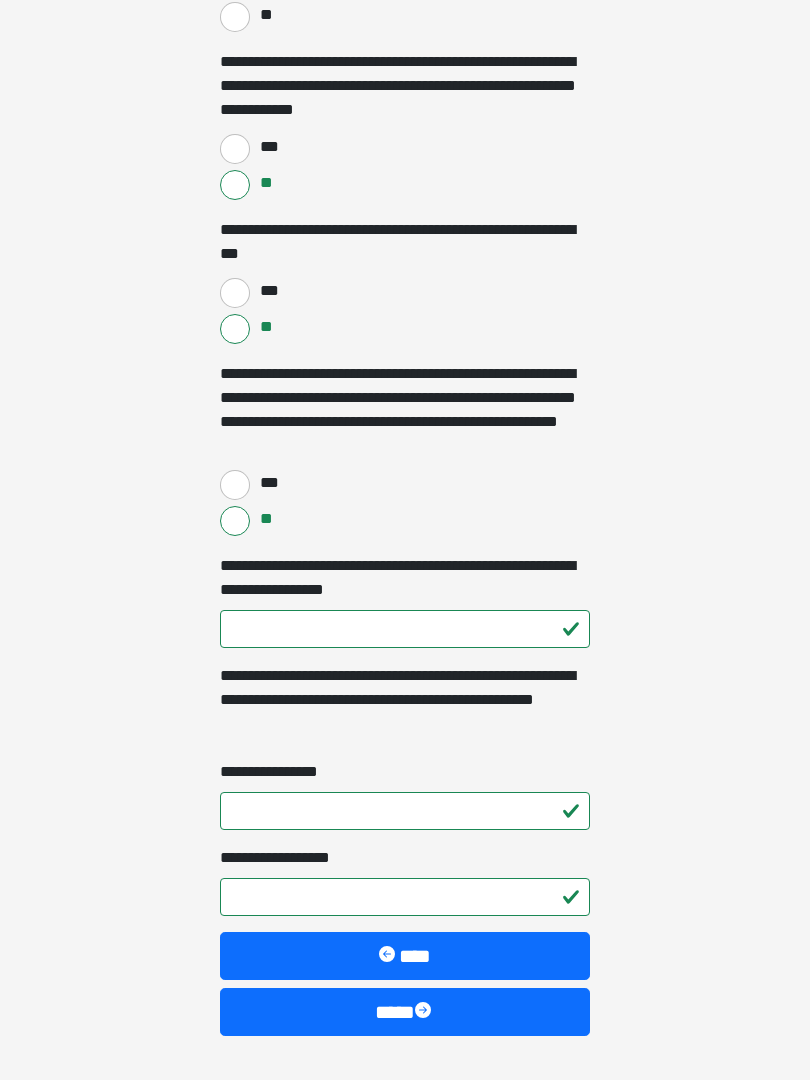 scroll, scrollTop: 2747, scrollLeft: 0, axis: vertical 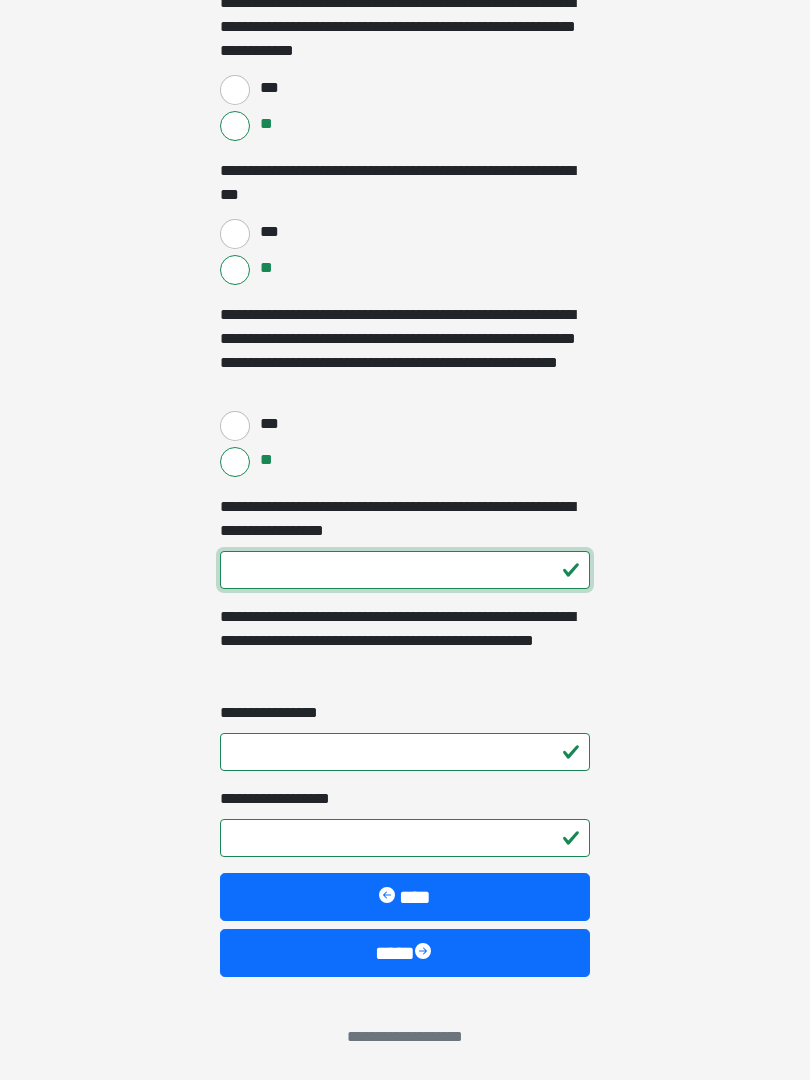 click on "**********" at bounding box center [405, 570] 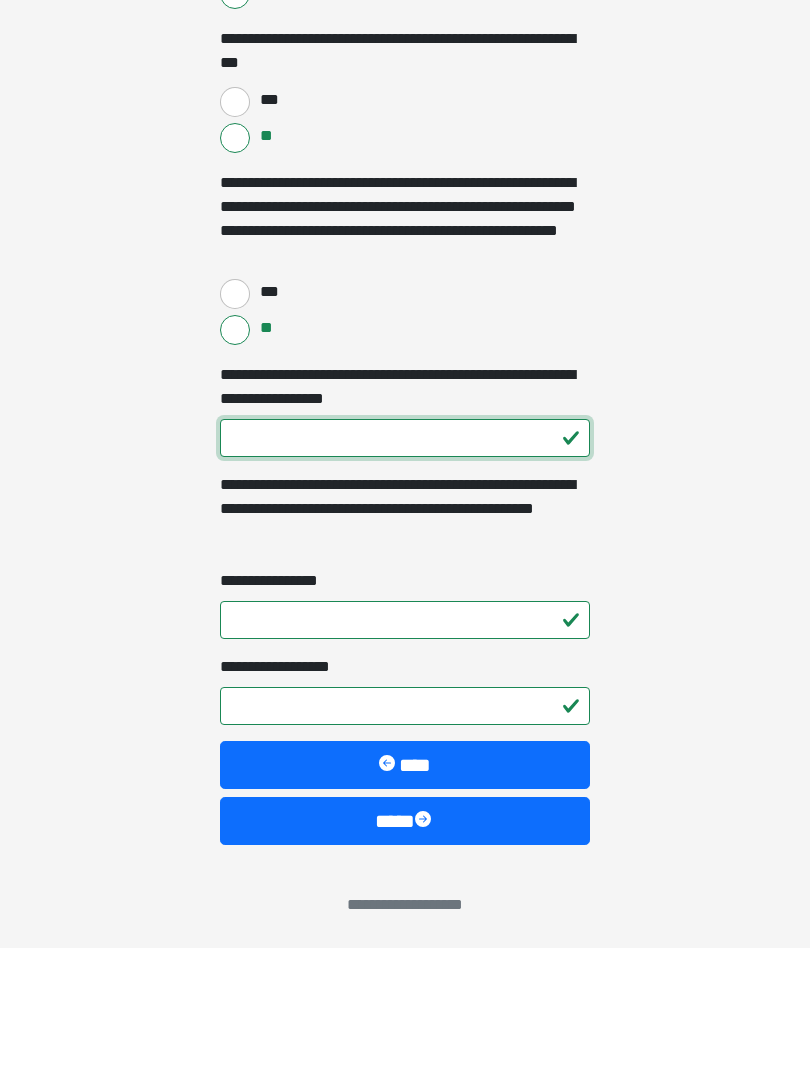 type on "***" 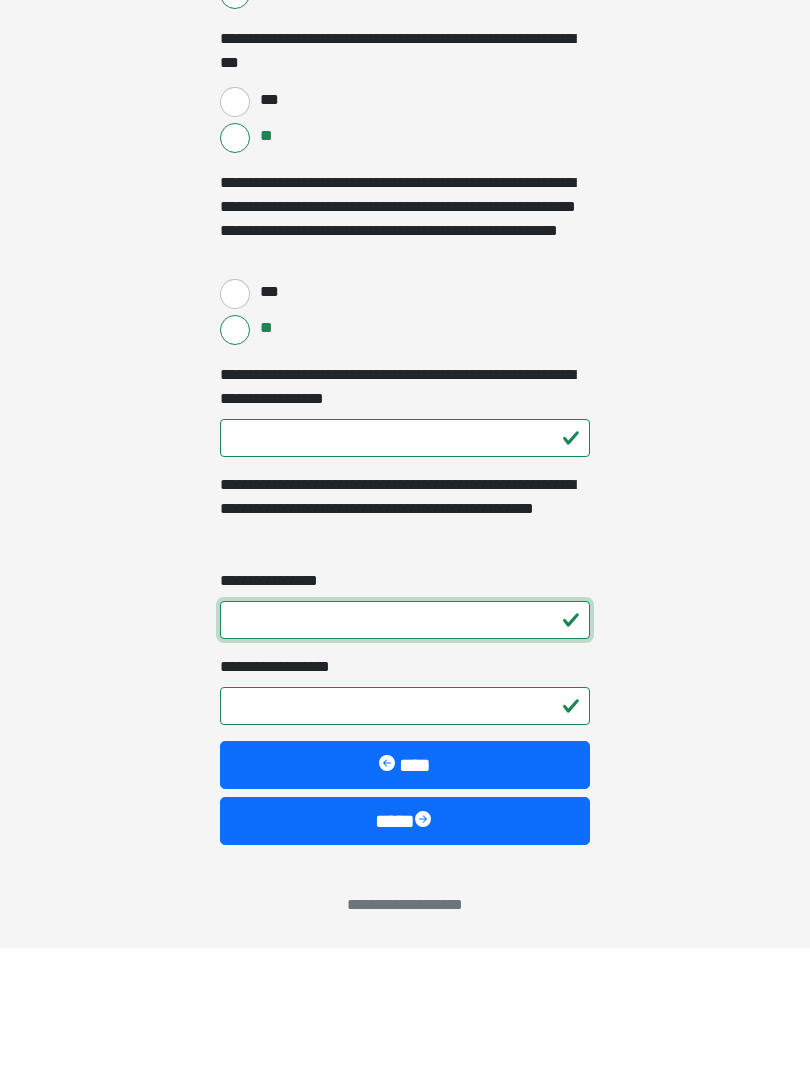 click on "**********" at bounding box center (405, 752) 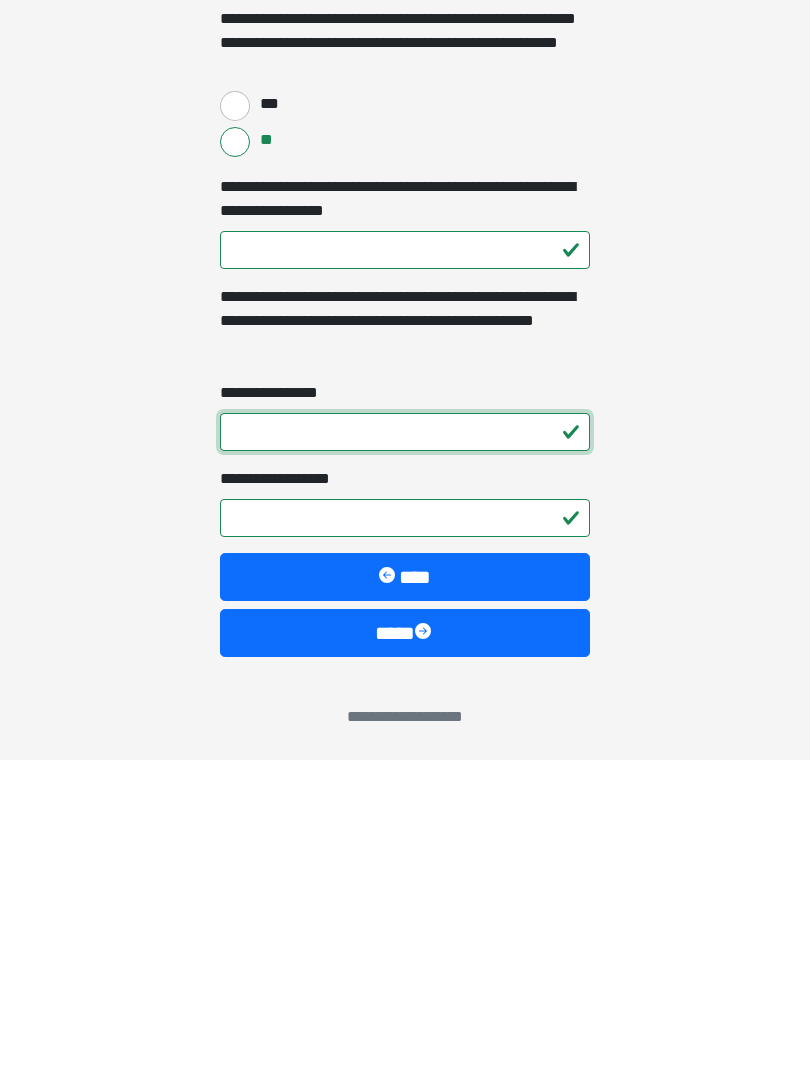 type on "*" 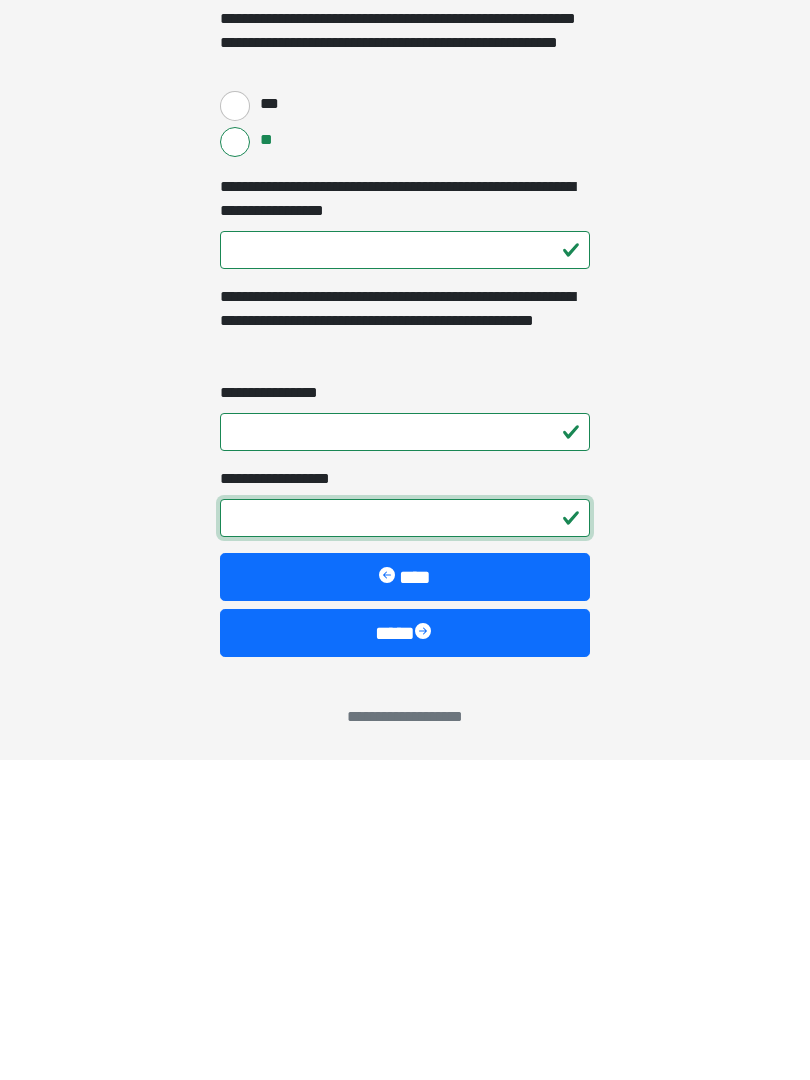 click on "**********" at bounding box center (405, 838) 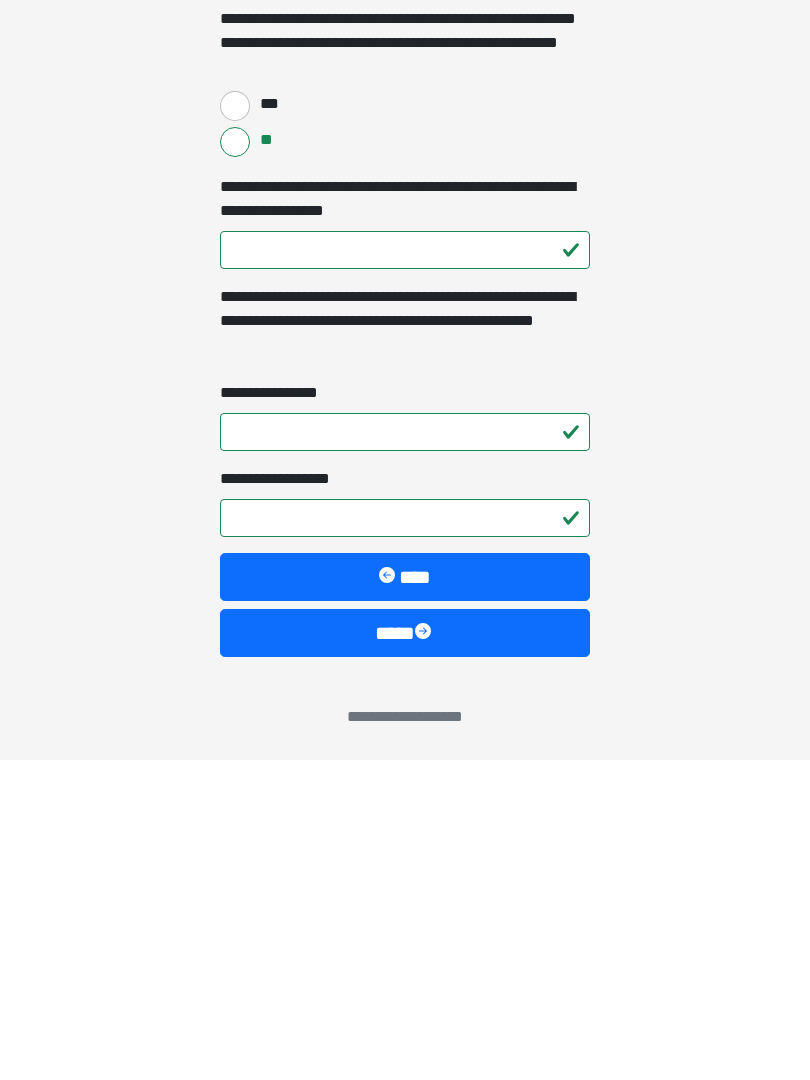 click on "****" at bounding box center [405, 953] 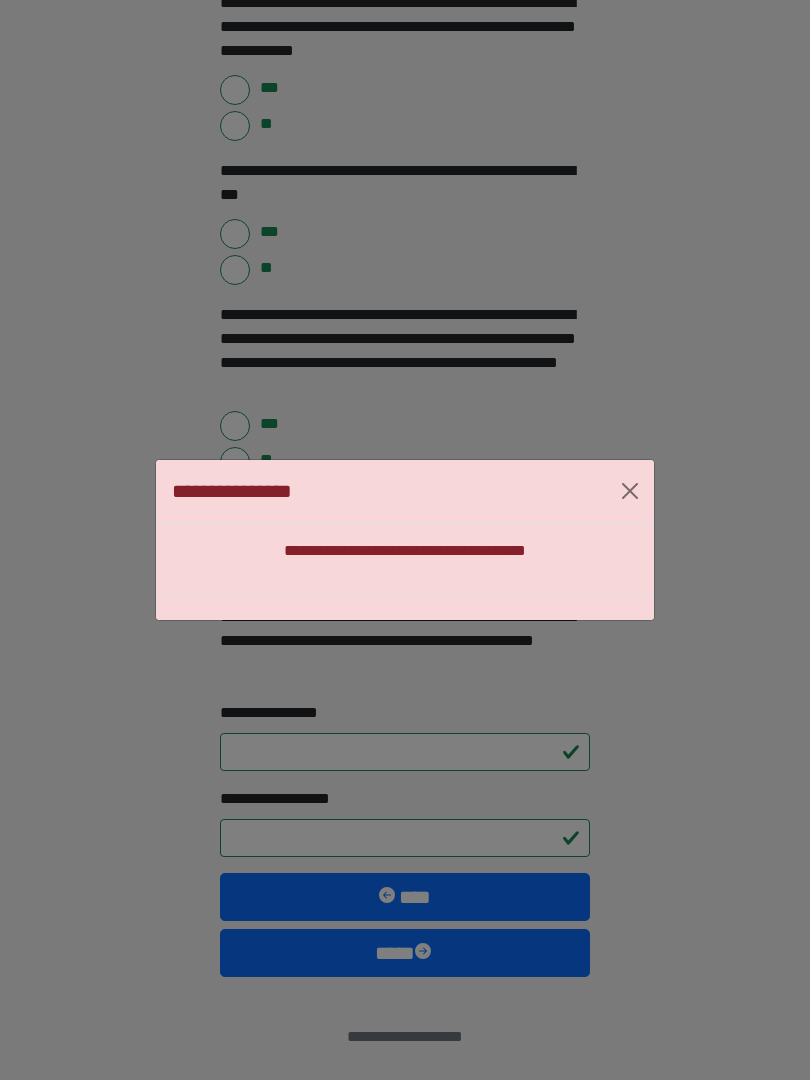 click at bounding box center [630, 491] 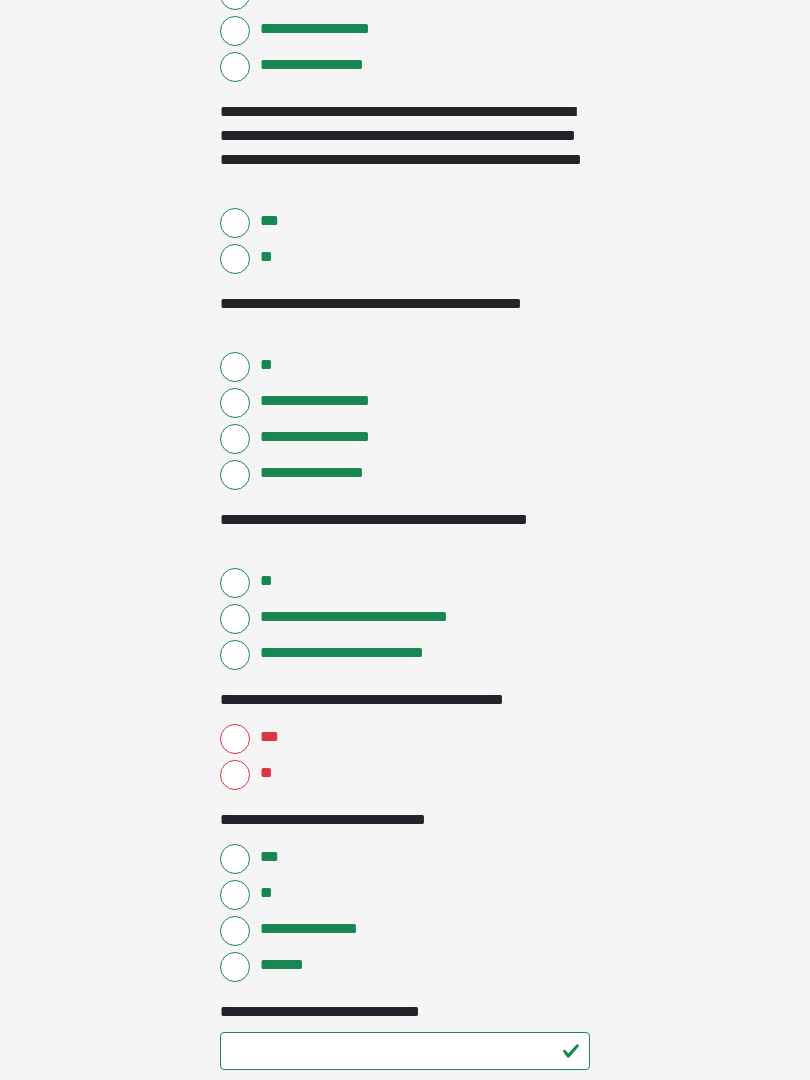 scroll, scrollTop: 590, scrollLeft: 0, axis: vertical 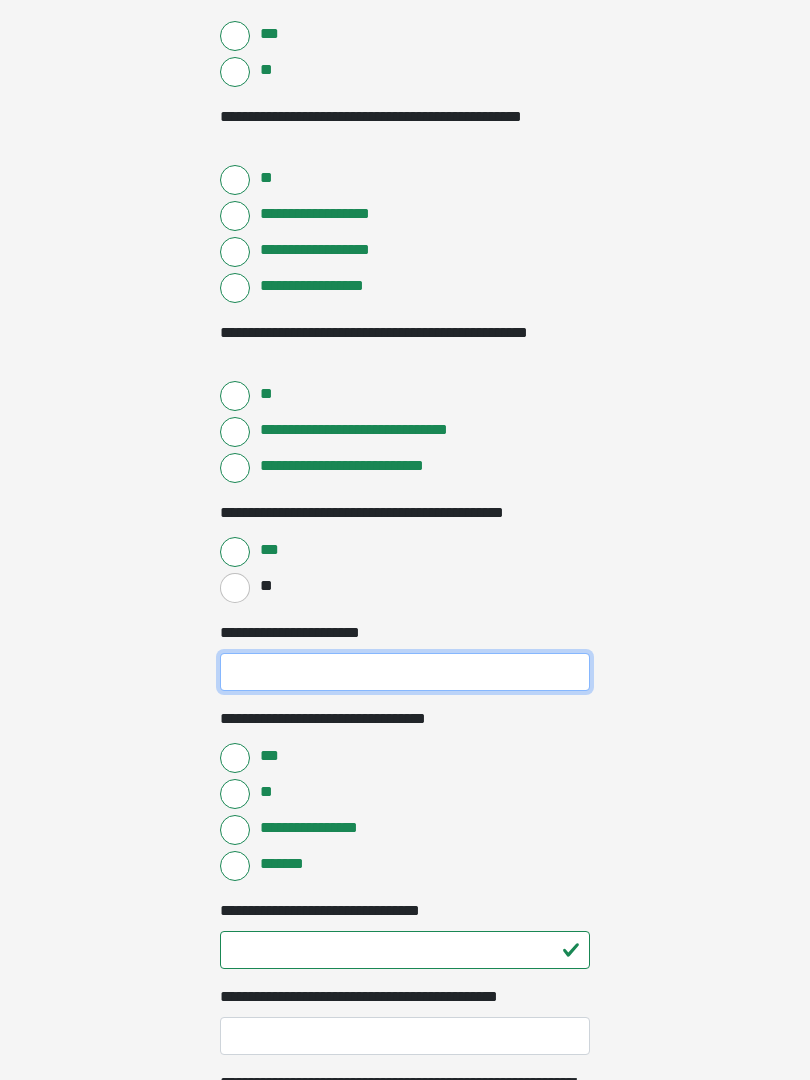 click on "**********" at bounding box center (405, 673) 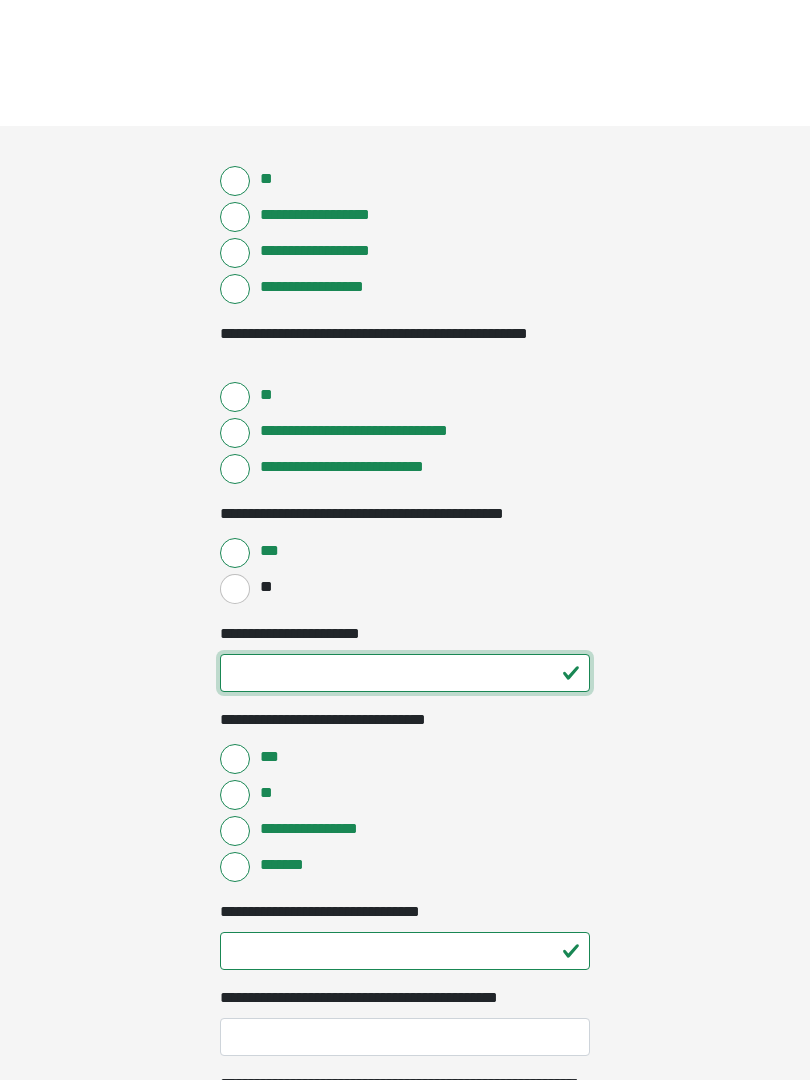 scroll, scrollTop: 904, scrollLeft: 0, axis: vertical 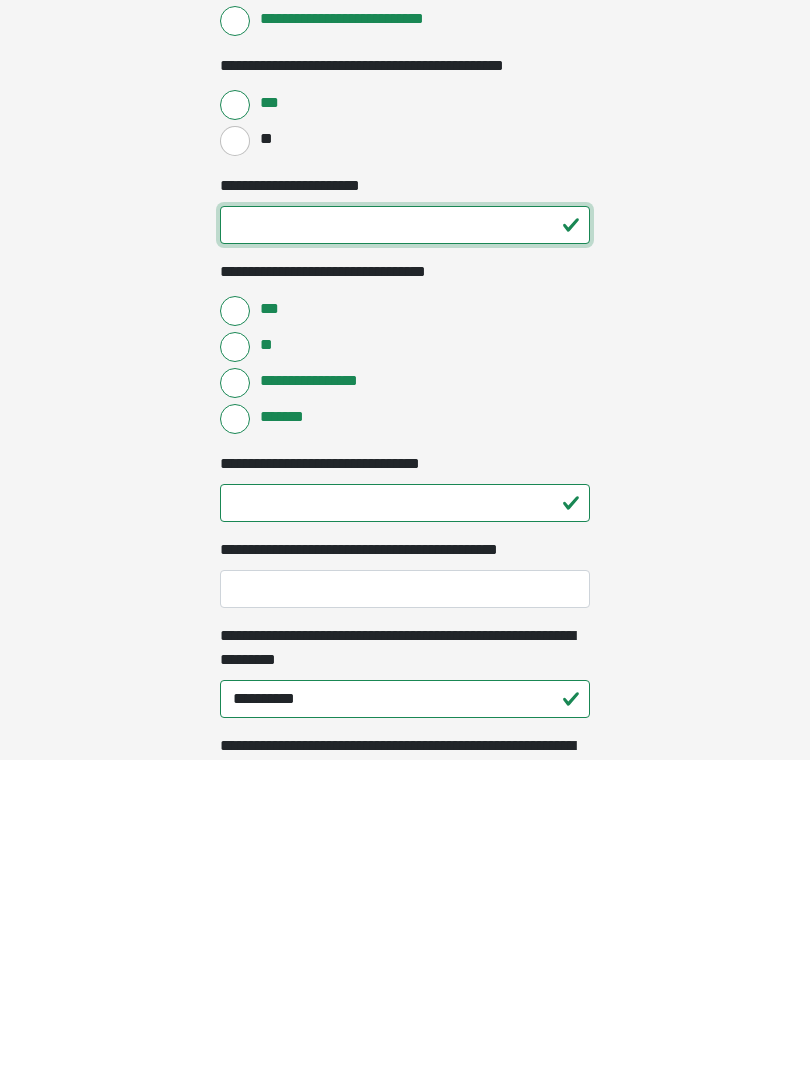 type on "**" 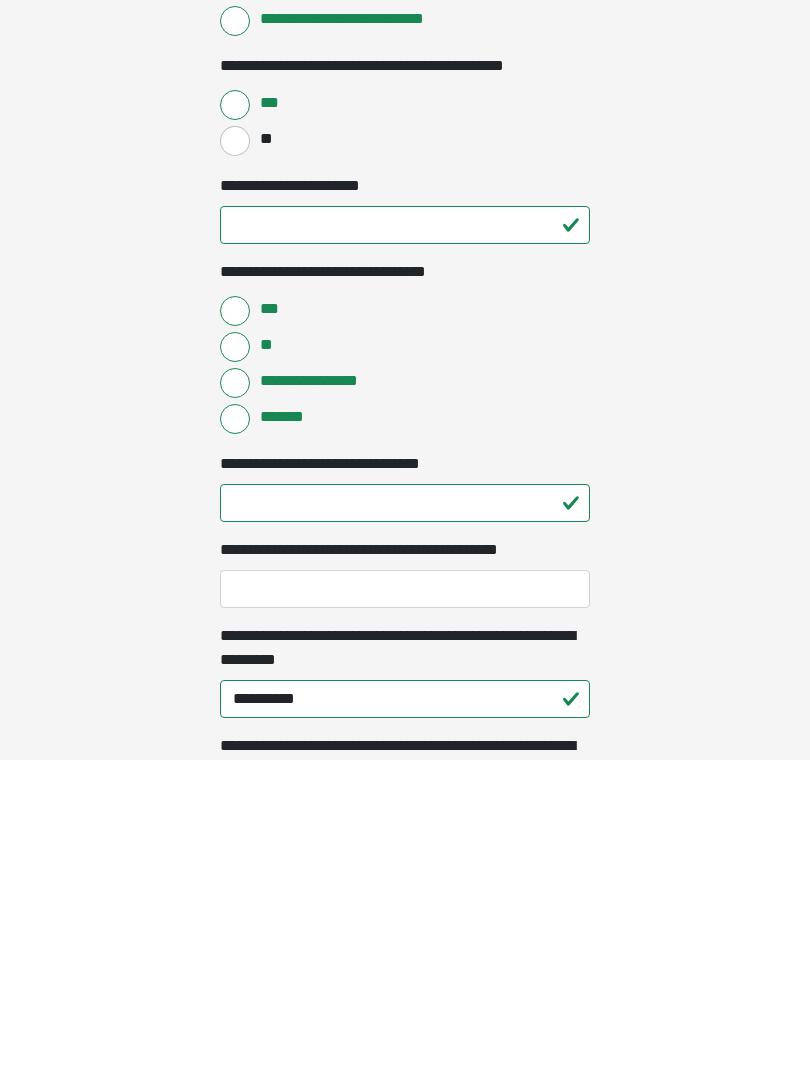 click on "***" at bounding box center (235, 631) 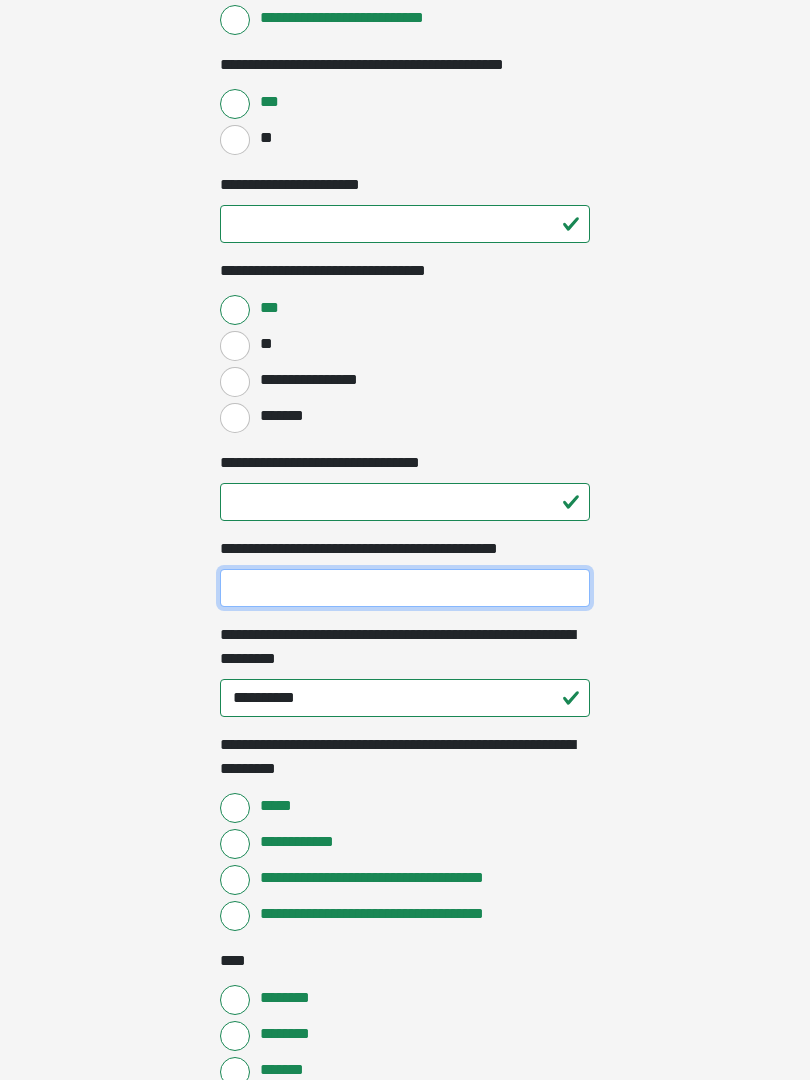 click on "**********" at bounding box center [405, 588] 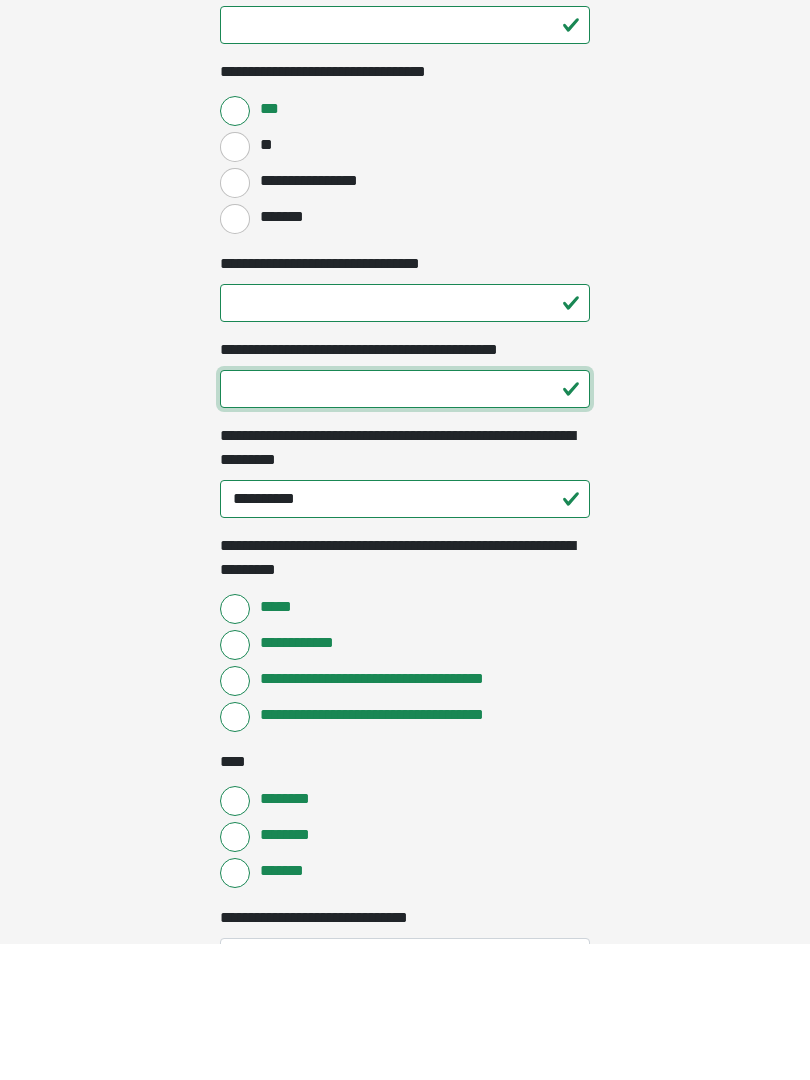 scroll, scrollTop: 1296, scrollLeft: 0, axis: vertical 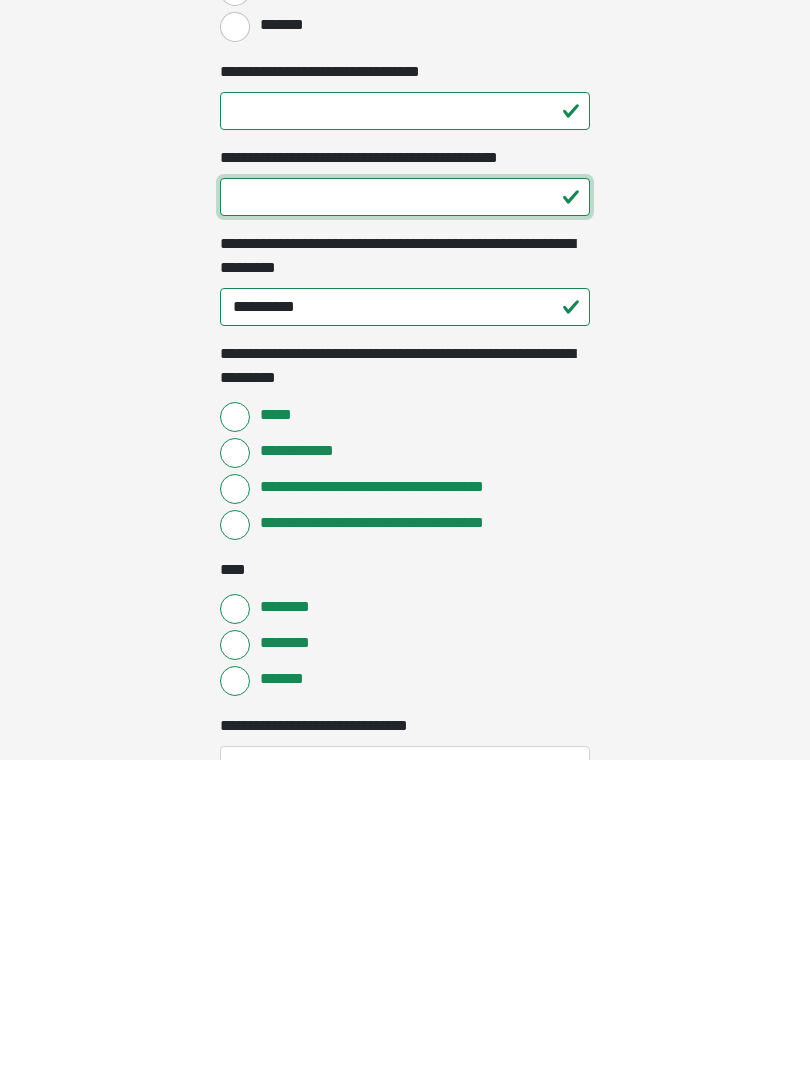 type on "**" 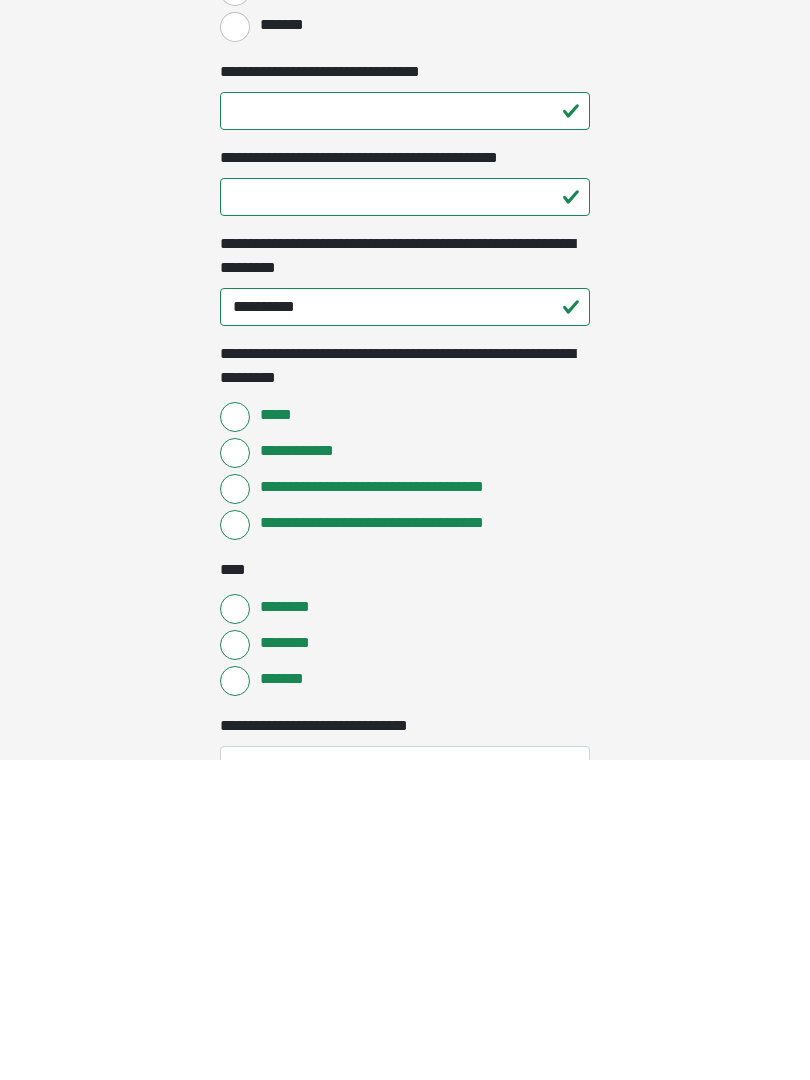 click on "********" at bounding box center [235, 965] 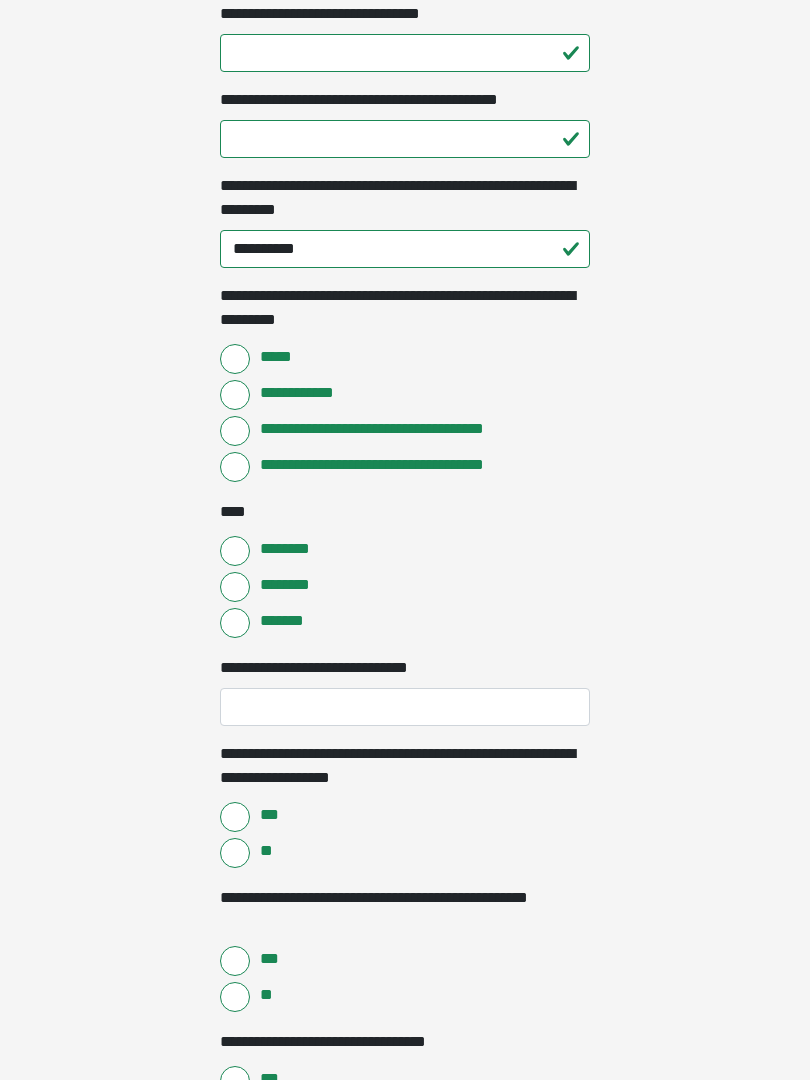 scroll, scrollTop: 1675, scrollLeft: 0, axis: vertical 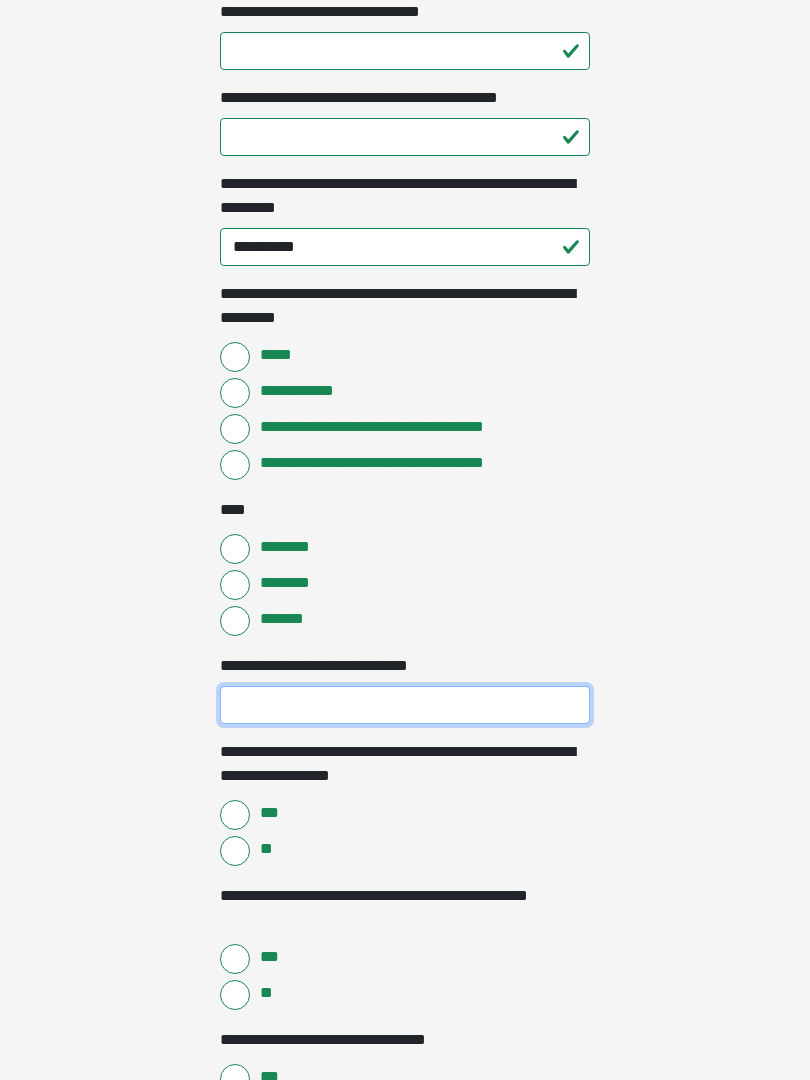 click on "**********" at bounding box center [405, 706] 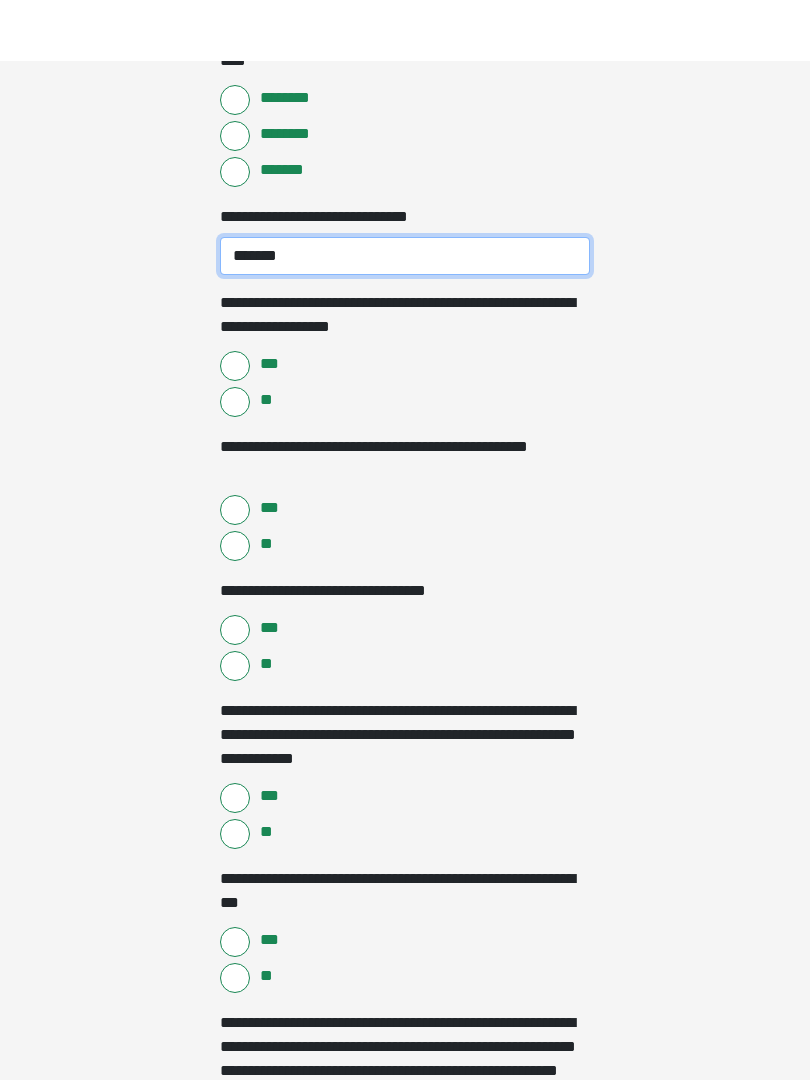 scroll, scrollTop: 2189, scrollLeft: 0, axis: vertical 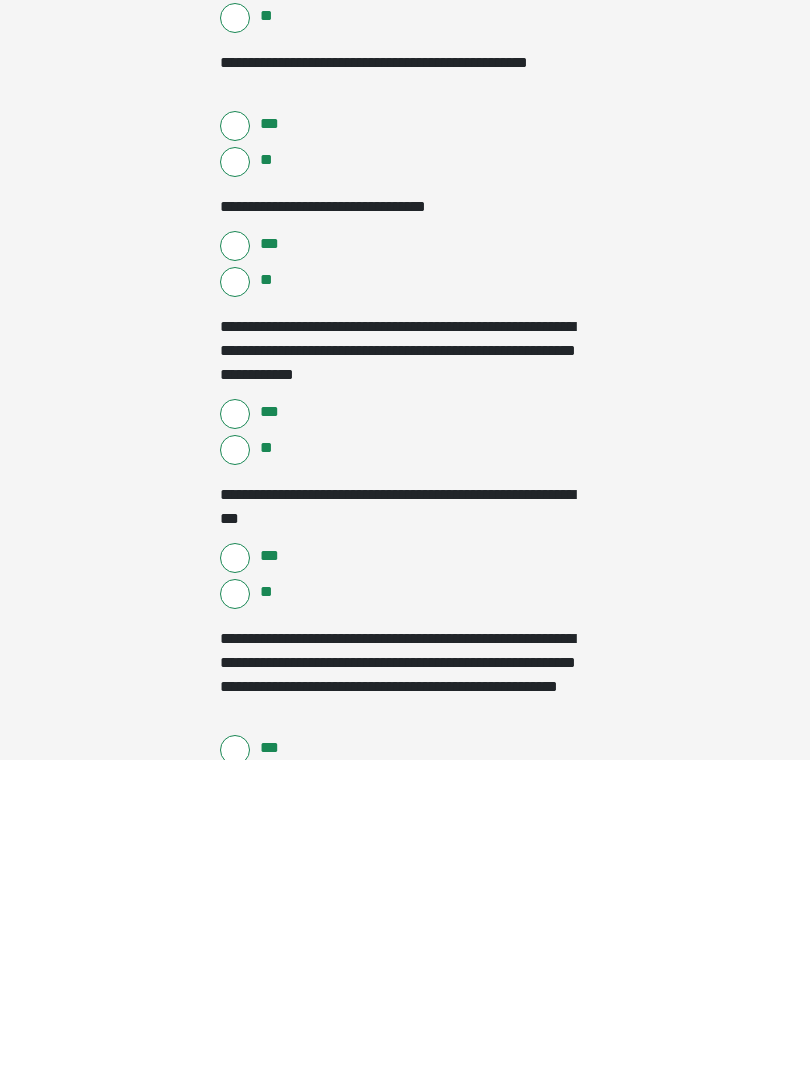 type on "*******" 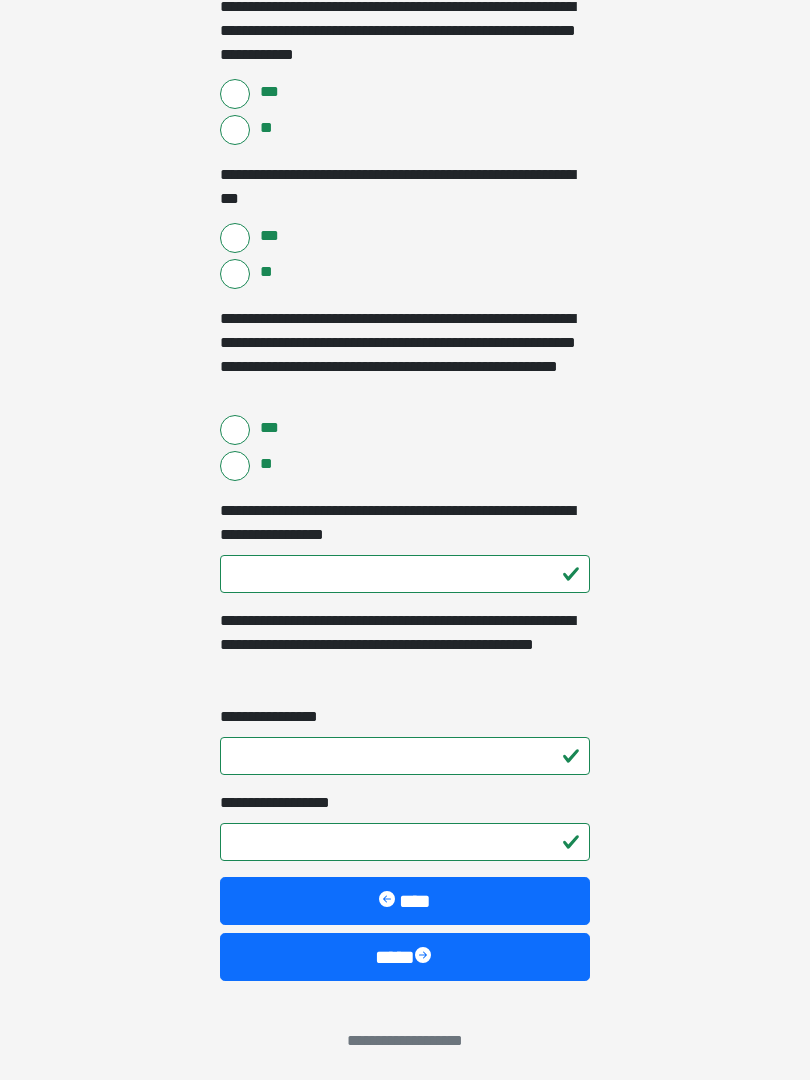 scroll, scrollTop: 2833, scrollLeft: 0, axis: vertical 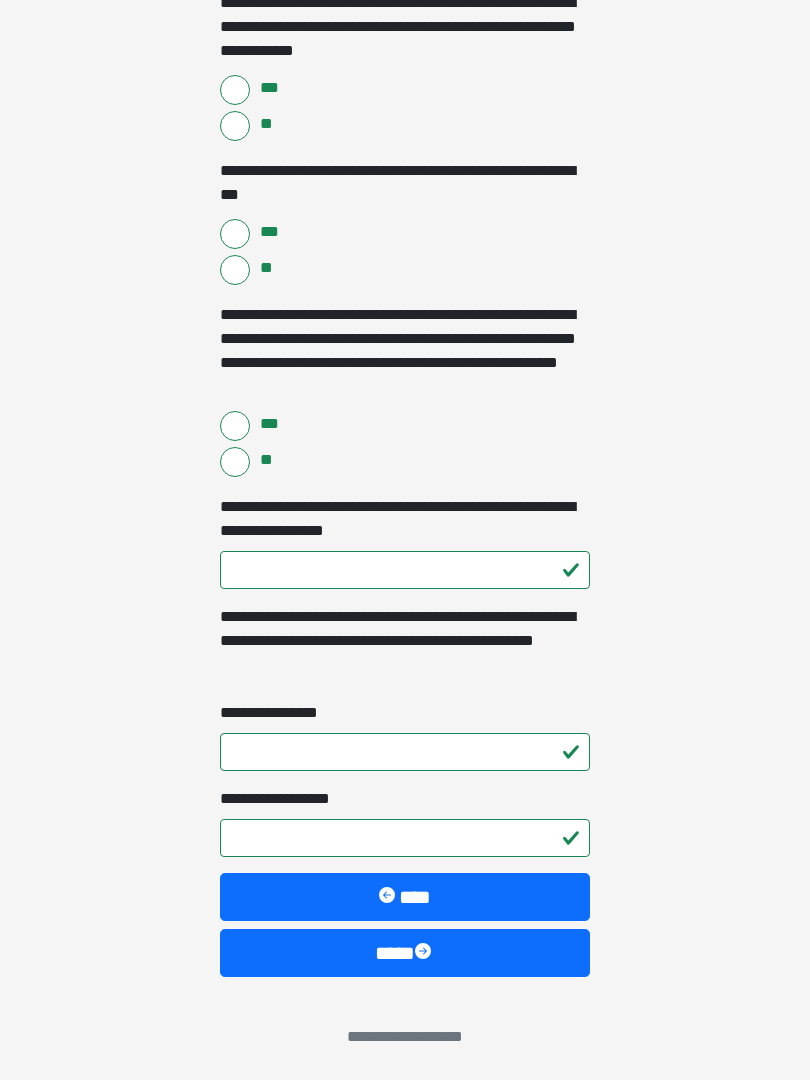 click on "****" at bounding box center [405, 953] 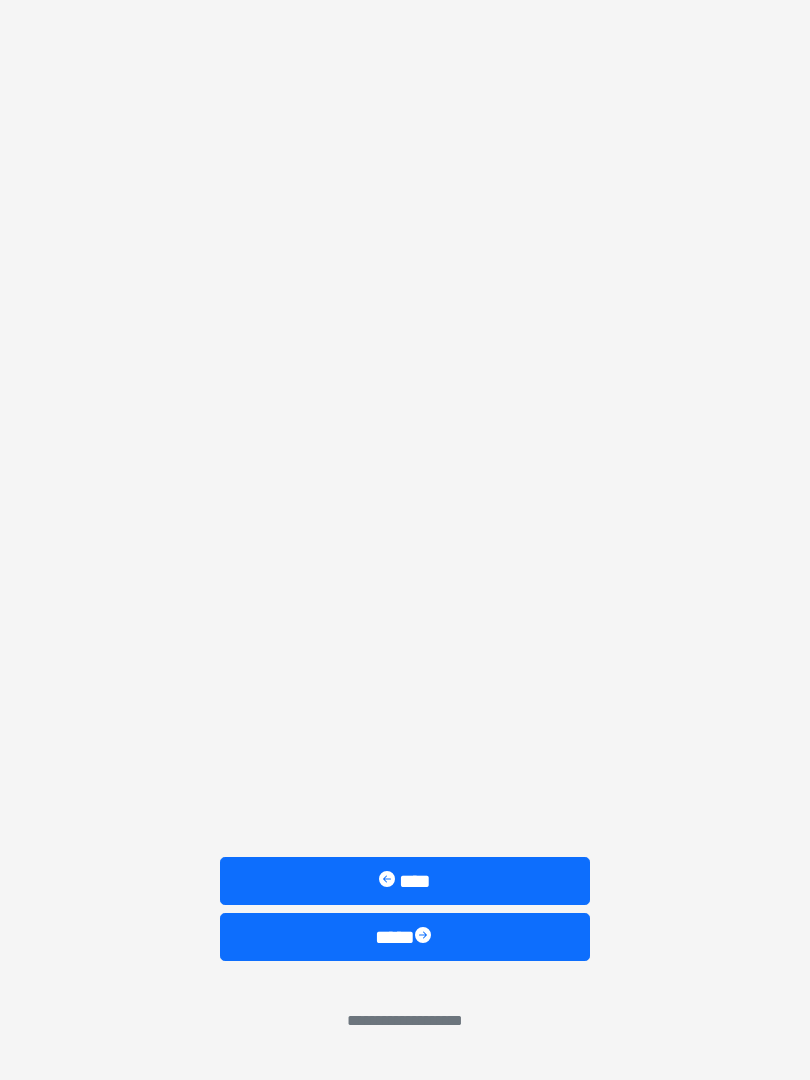 scroll, scrollTop: 0, scrollLeft: 0, axis: both 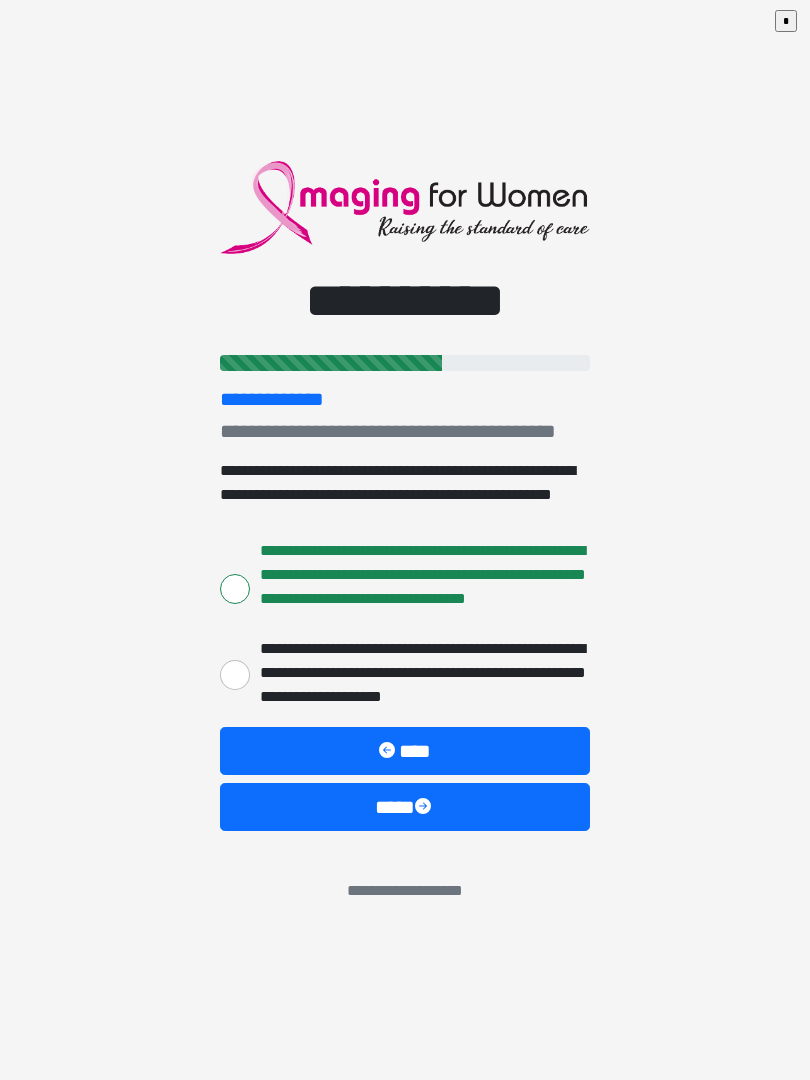 click on "****" at bounding box center [405, 807] 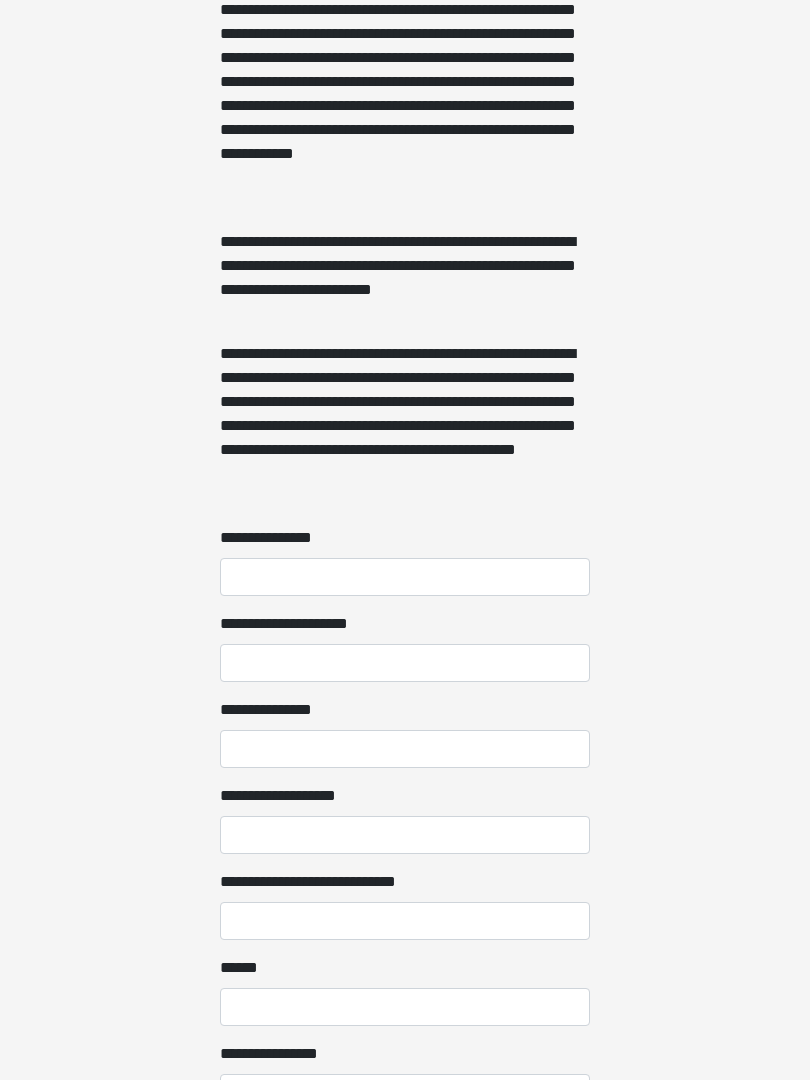 scroll, scrollTop: 1210, scrollLeft: 0, axis: vertical 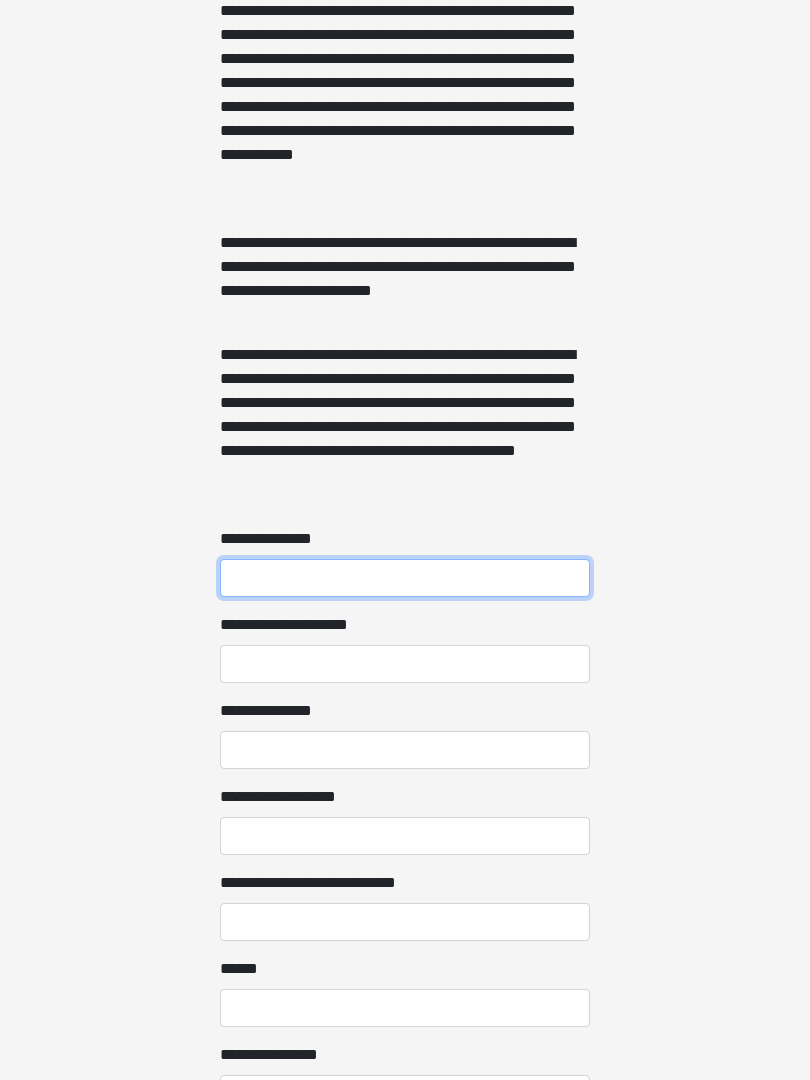 click on "**********" at bounding box center (405, 579) 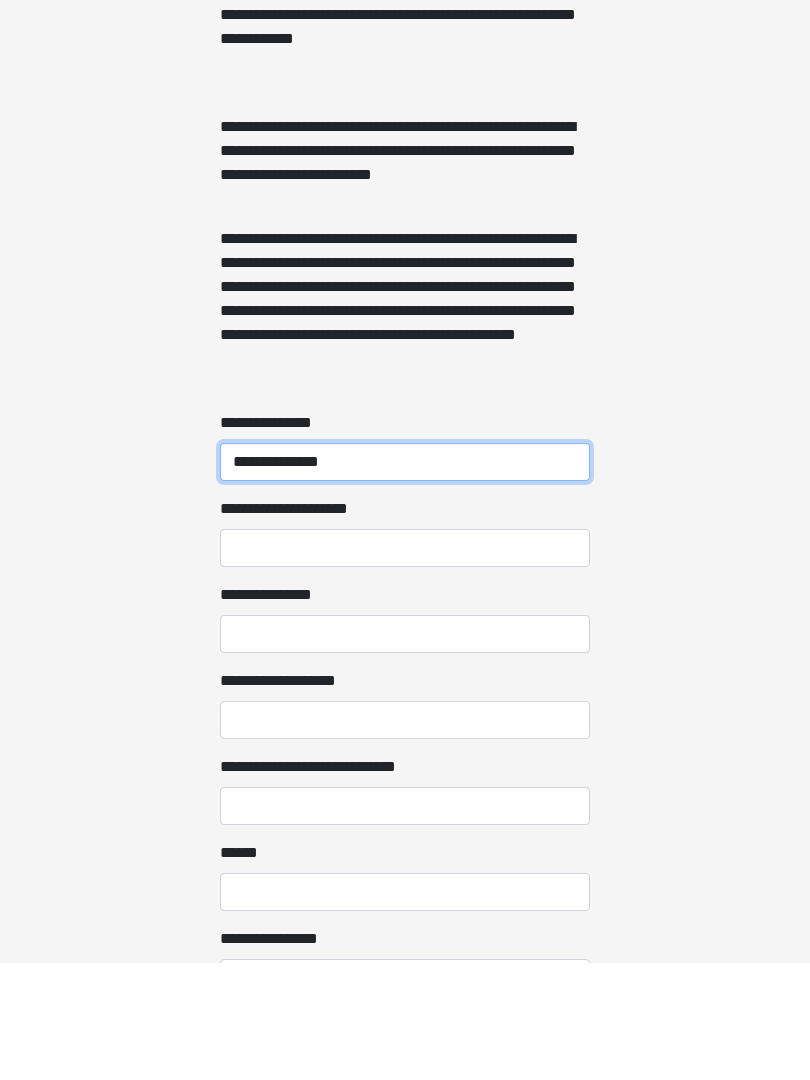 type on "**********" 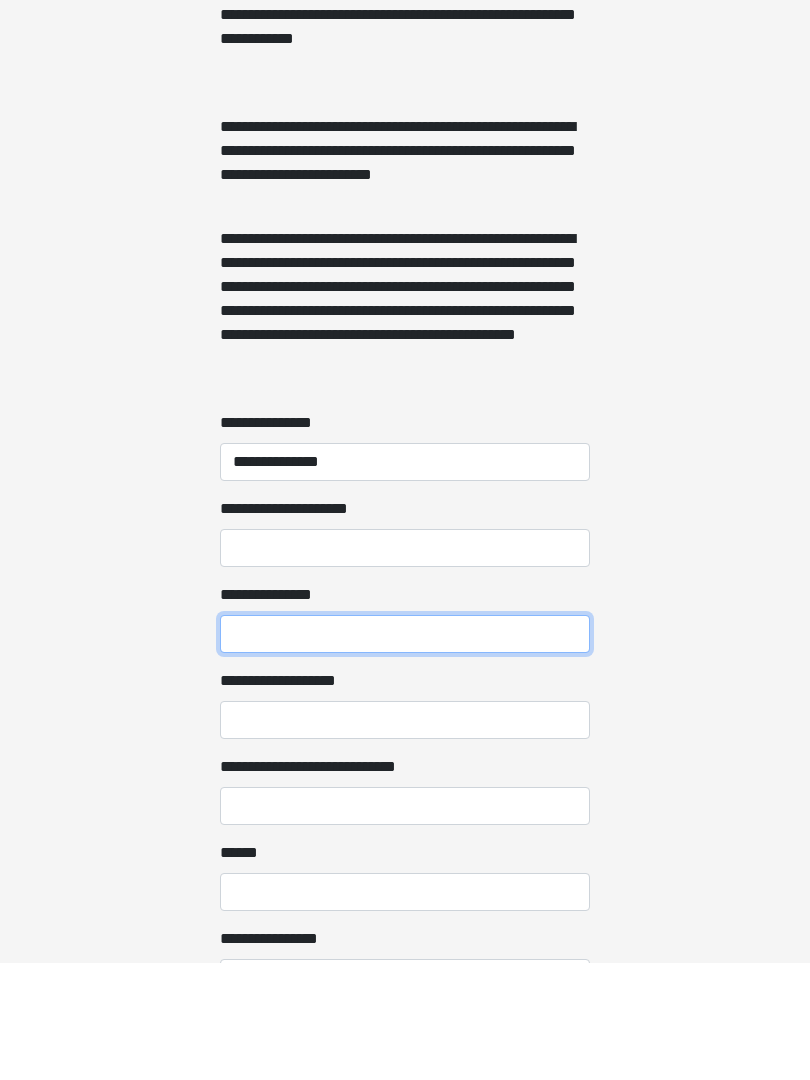 click on "**********" at bounding box center [405, 751] 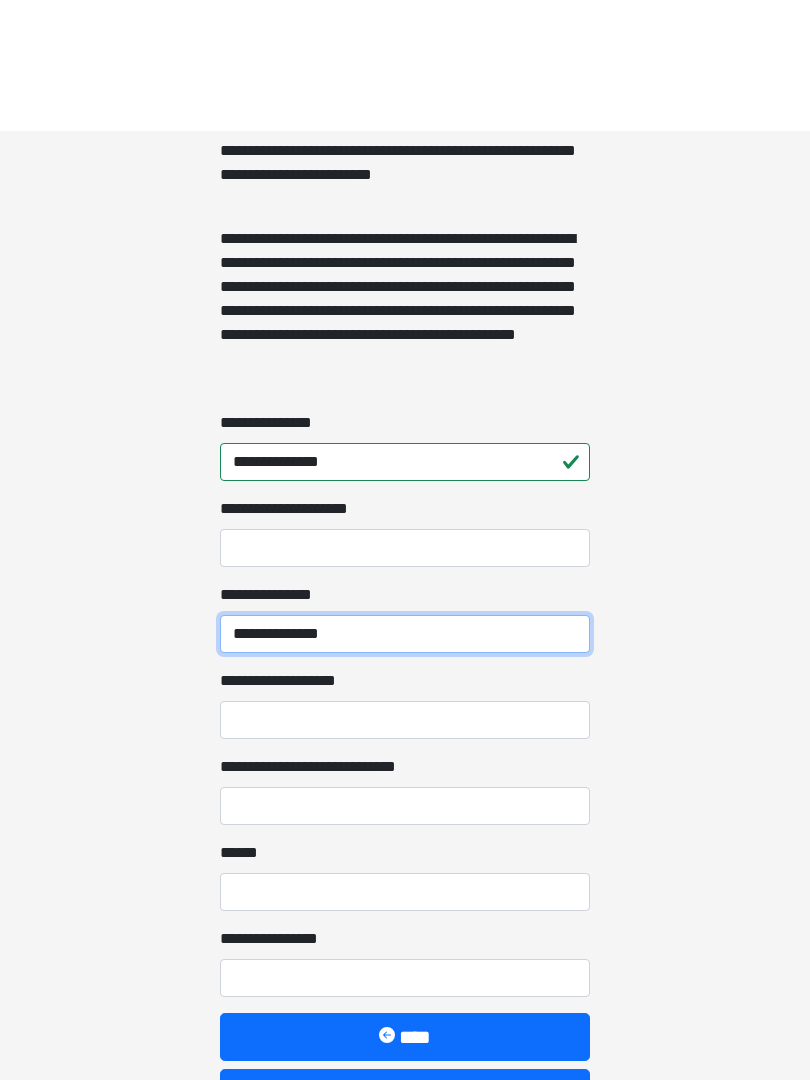 scroll, scrollTop: 1467, scrollLeft: 0, axis: vertical 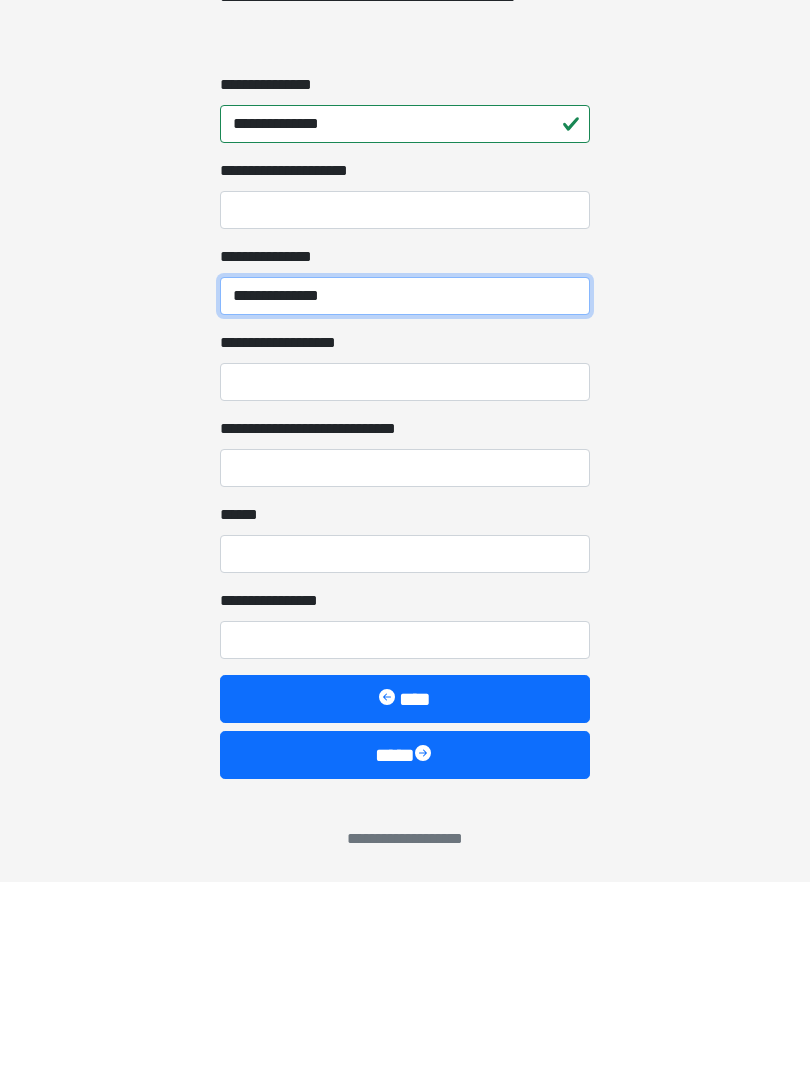 type on "**********" 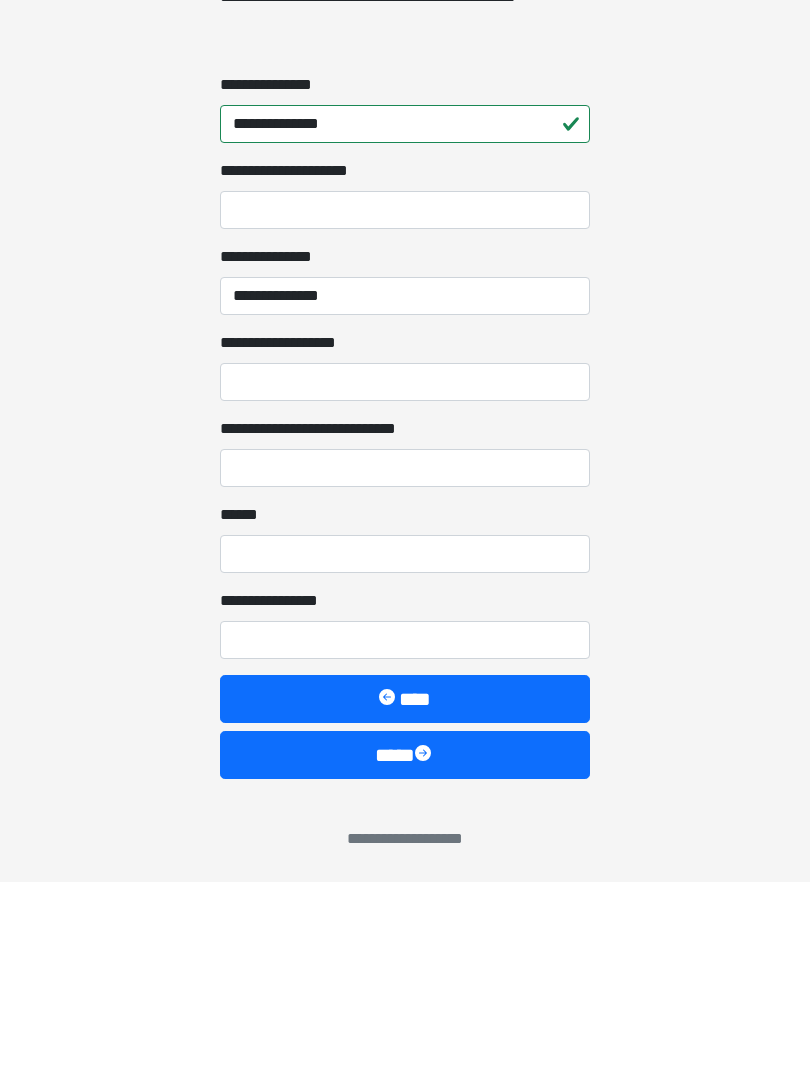 click on "**********" at bounding box center (405, 580) 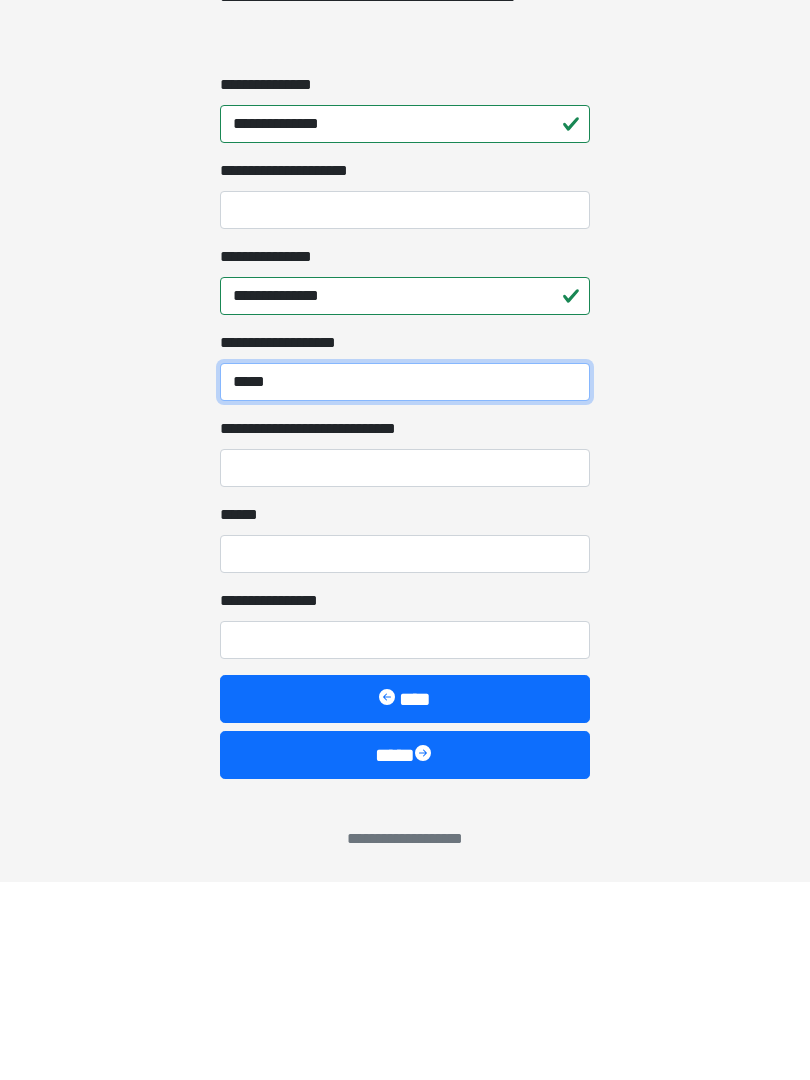 type on "*****" 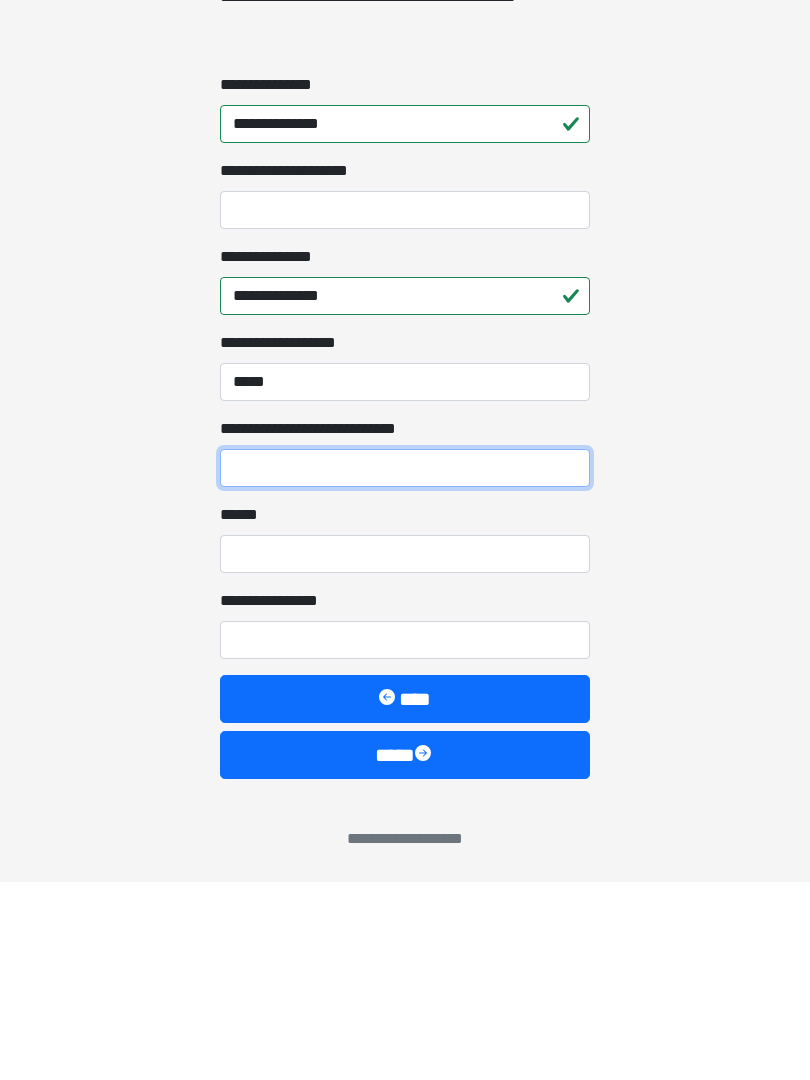 click on "**********" at bounding box center [405, 666] 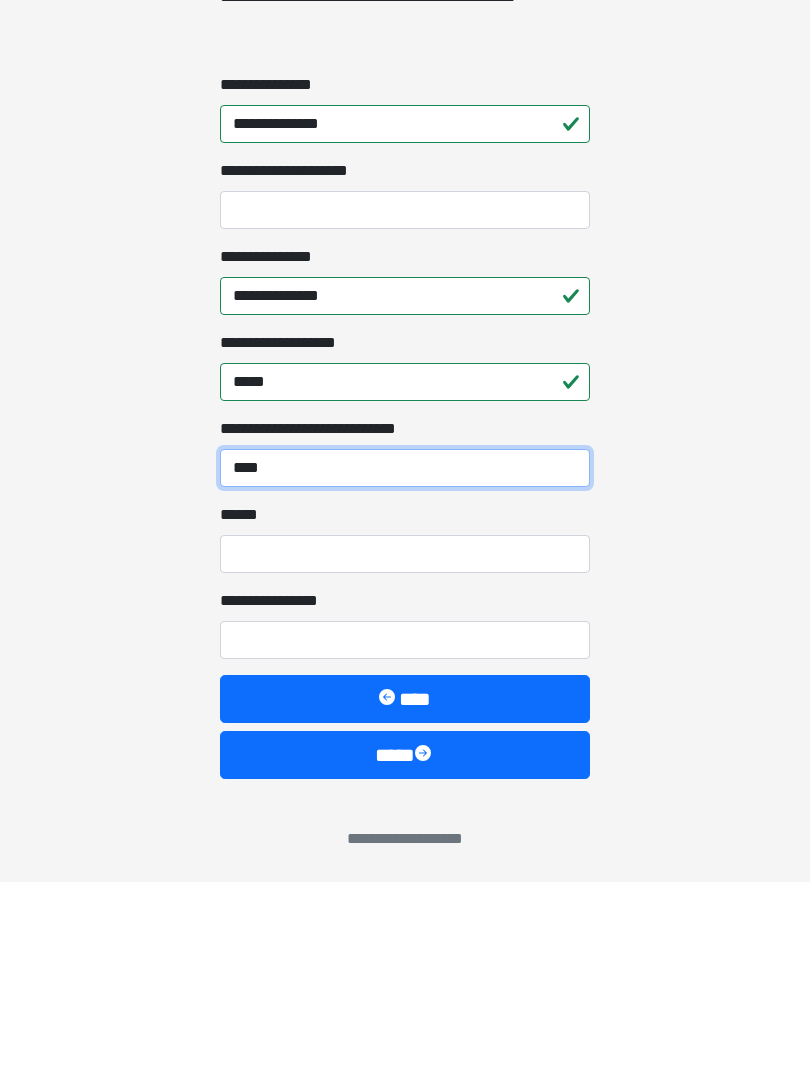 type on "****" 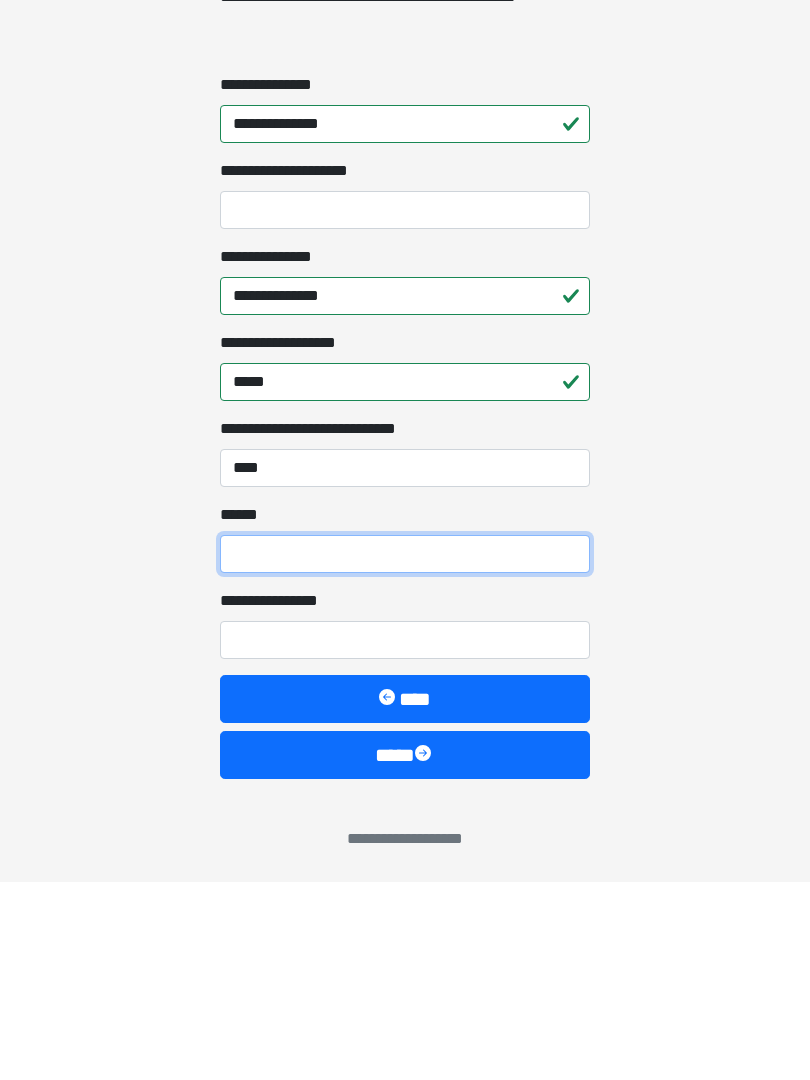 click on "**** *" at bounding box center (405, 752) 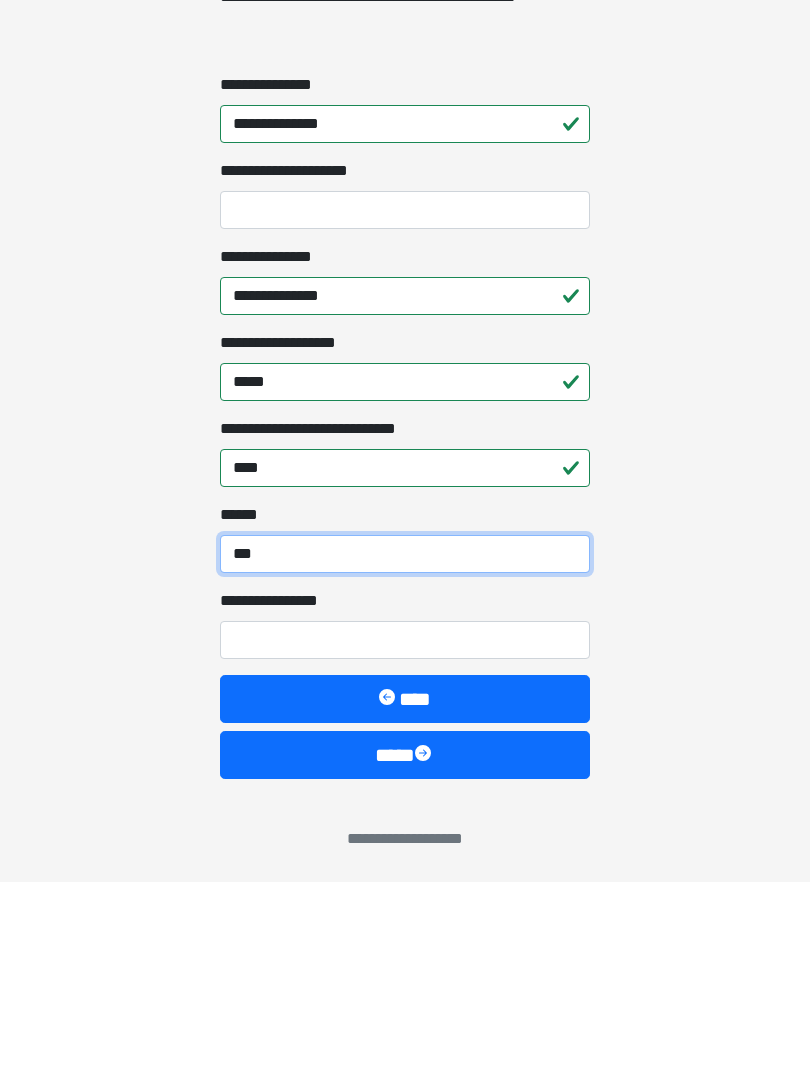 type on "***" 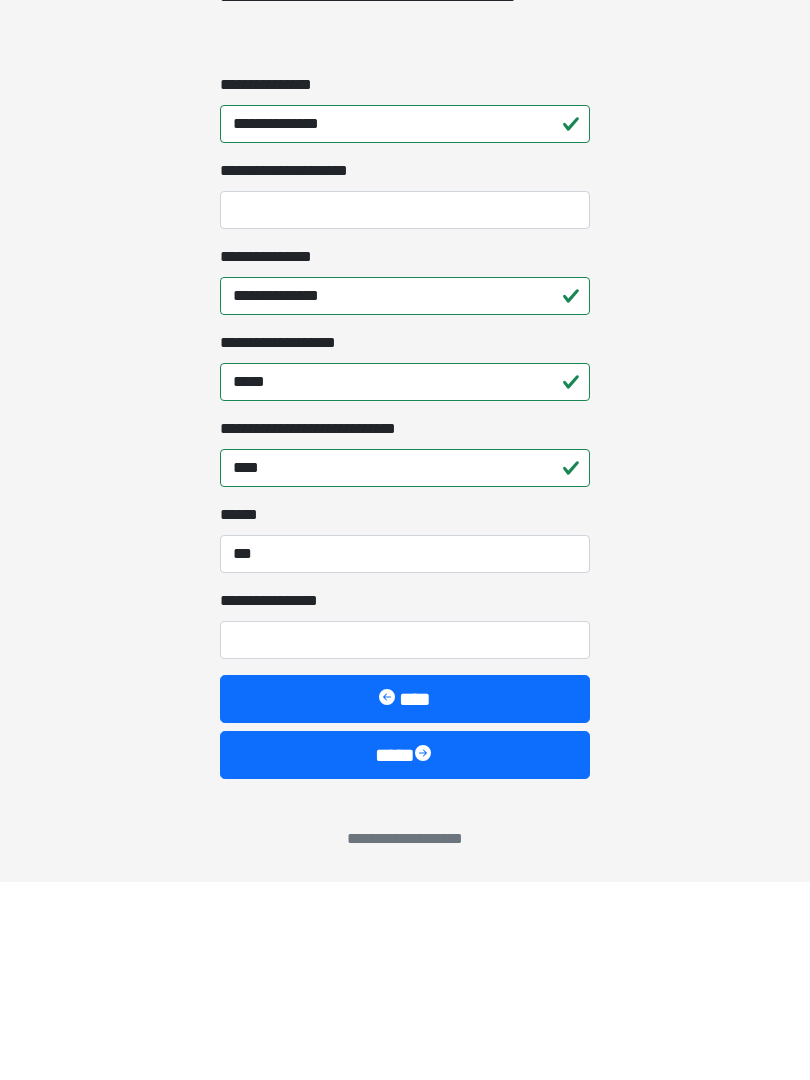 click on "**********" at bounding box center [405, 838] 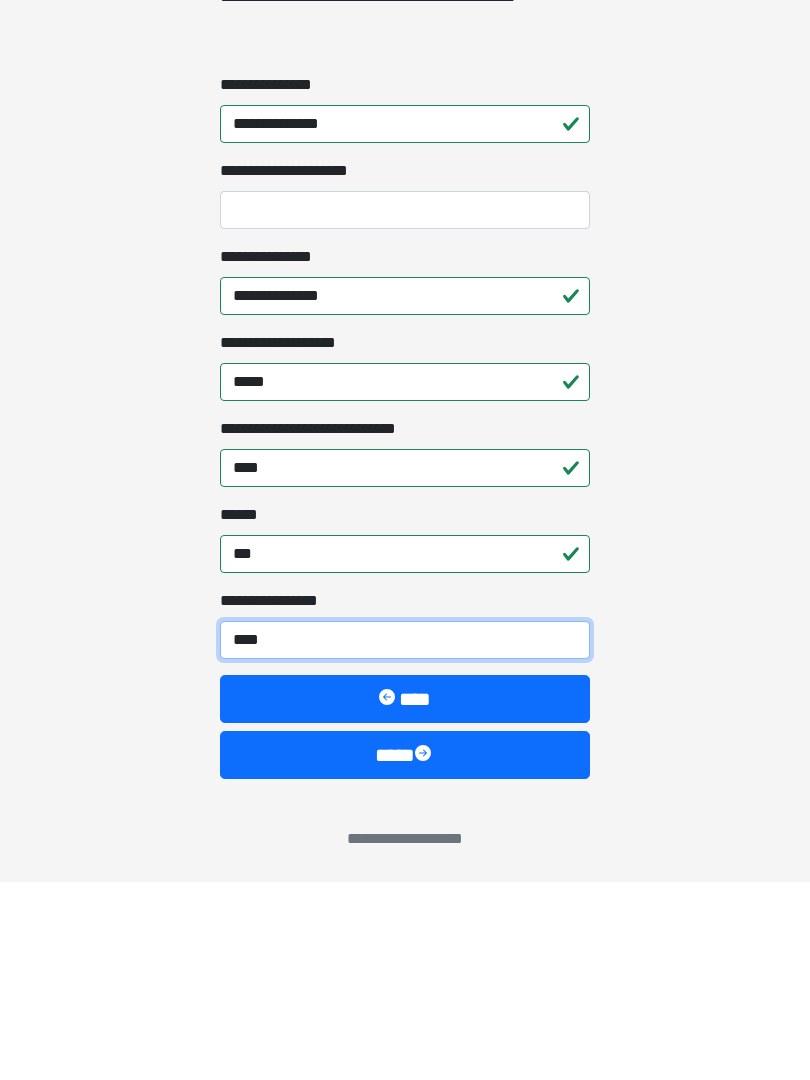 type on "*****" 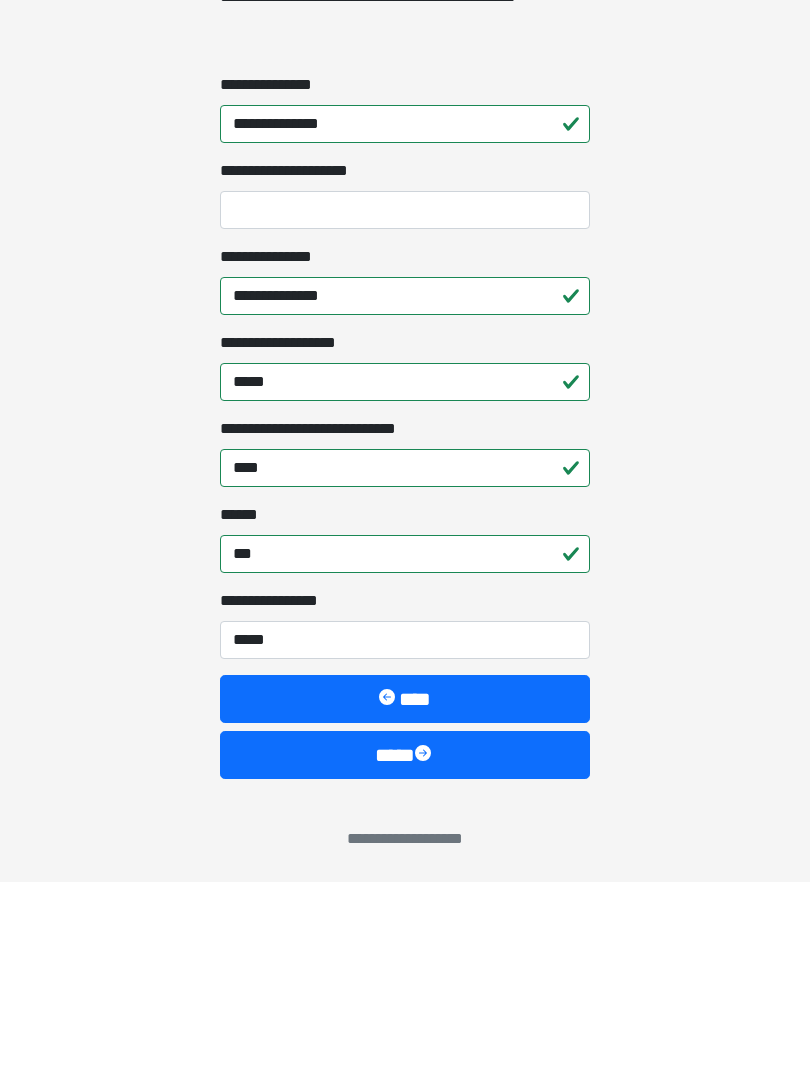 click on "****" at bounding box center [405, 953] 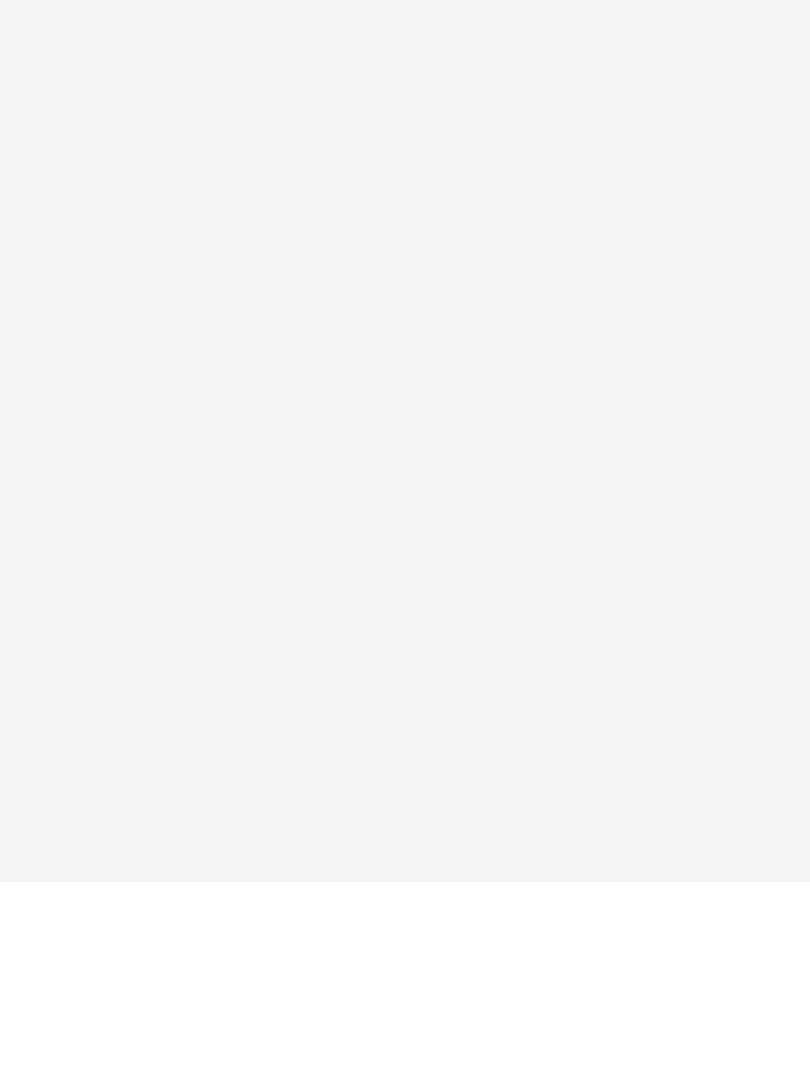 scroll, scrollTop: 0, scrollLeft: 0, axis: both 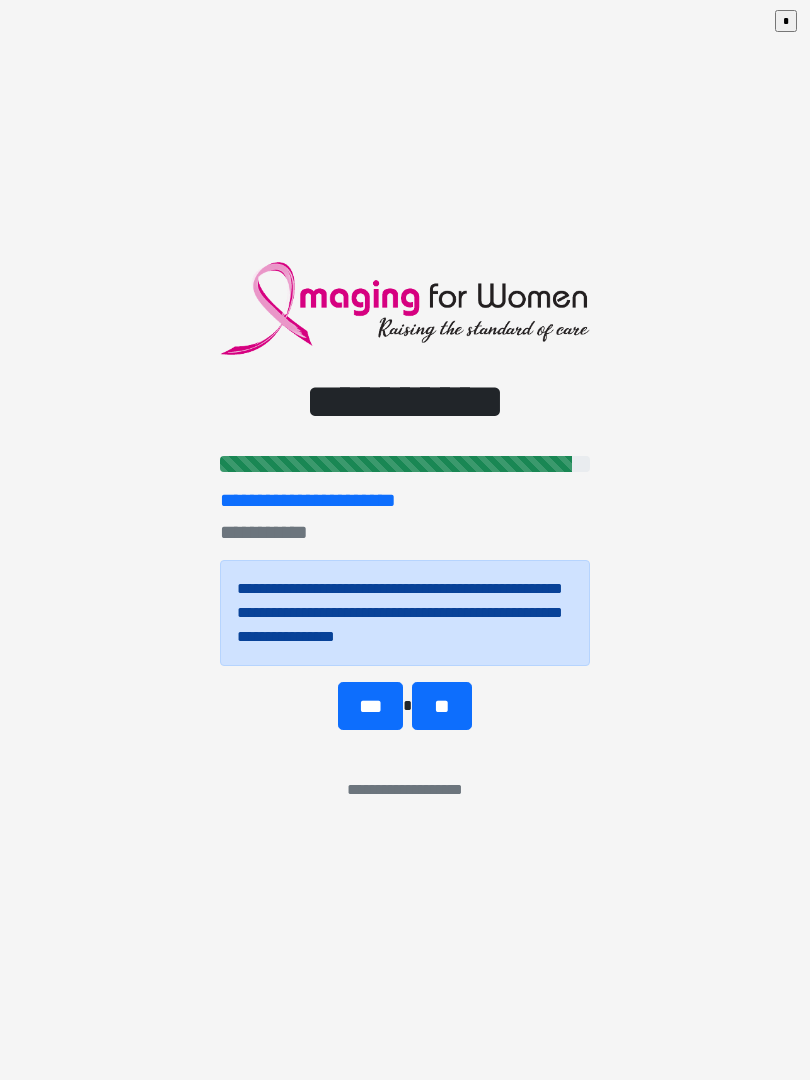 click on "**" at bounding box center [441, 706] 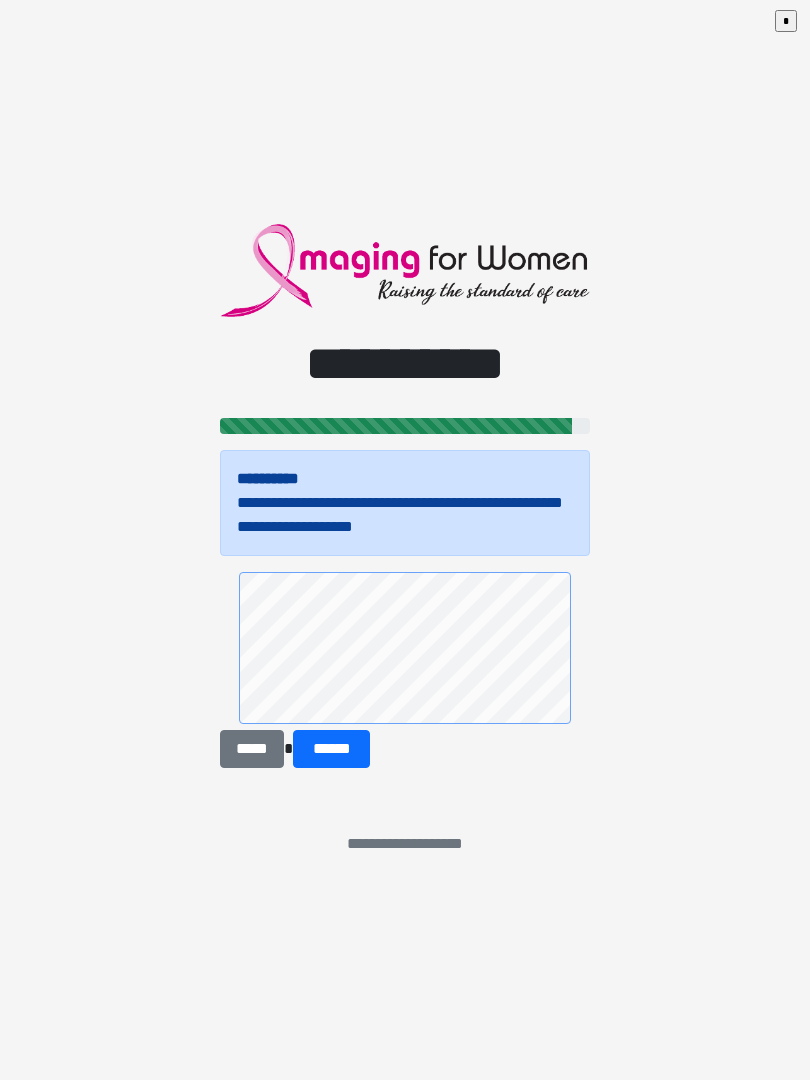 click on "******" at bounding box center (331, 749) 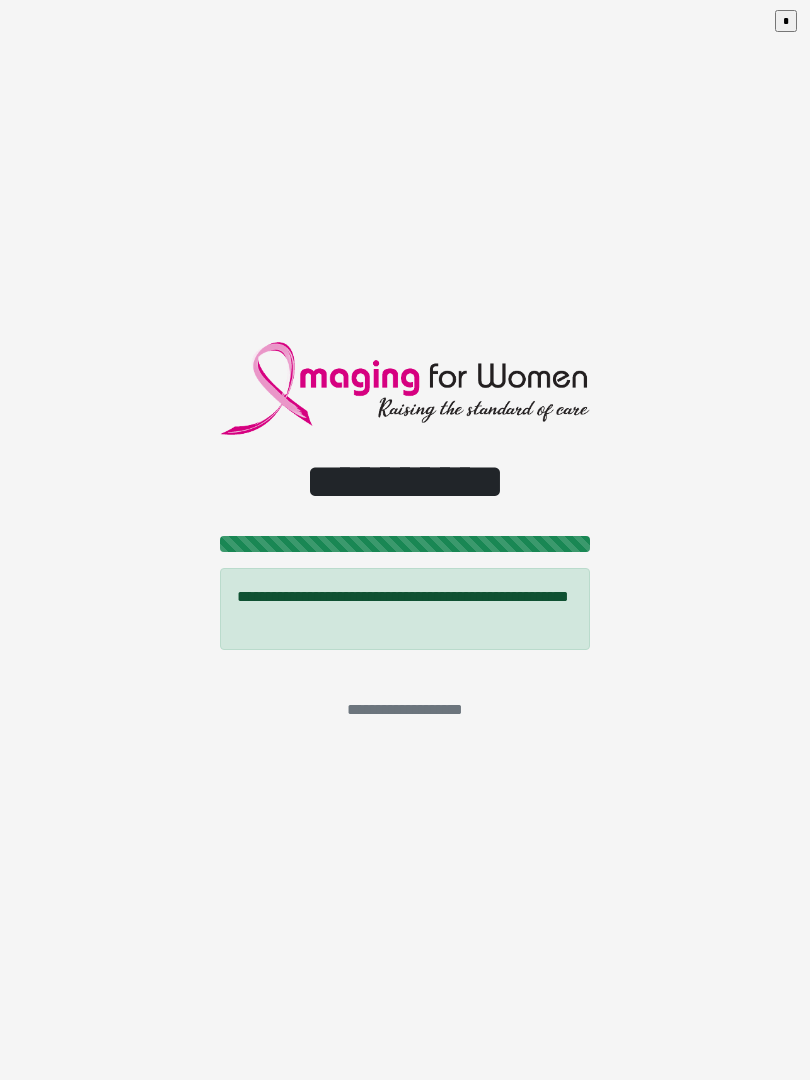 click on "*" at bounding box center (786, 21) 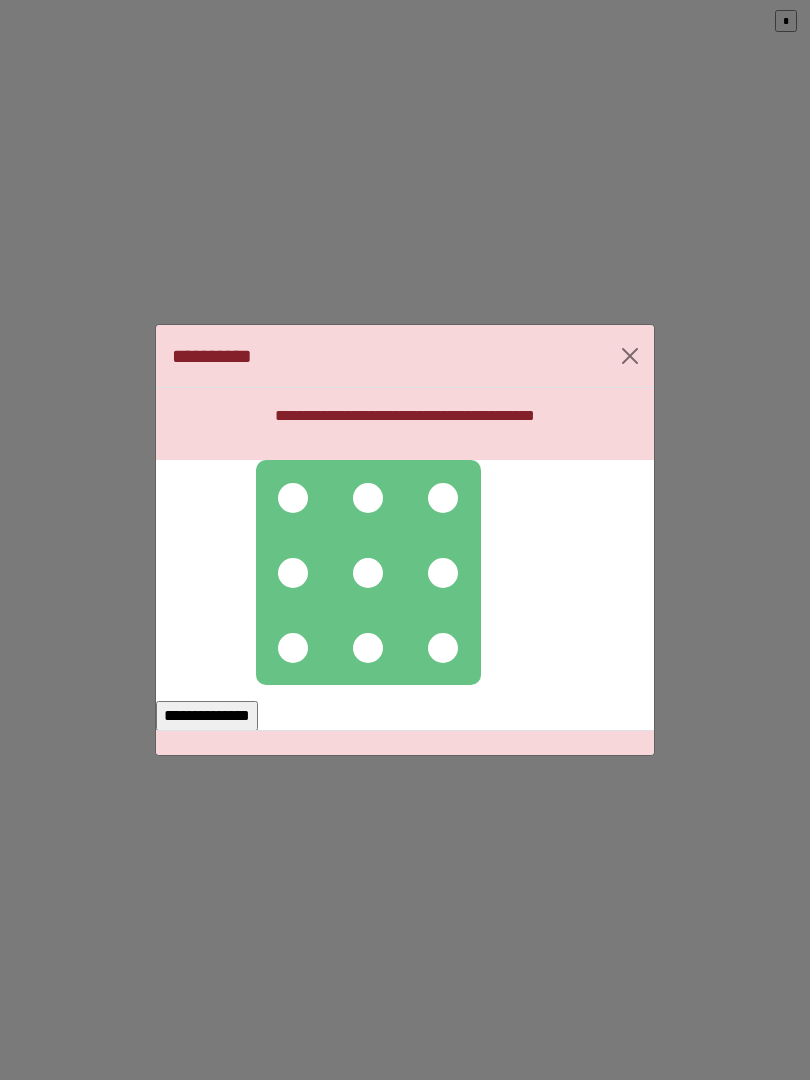 click at bounding box center [293, 498] 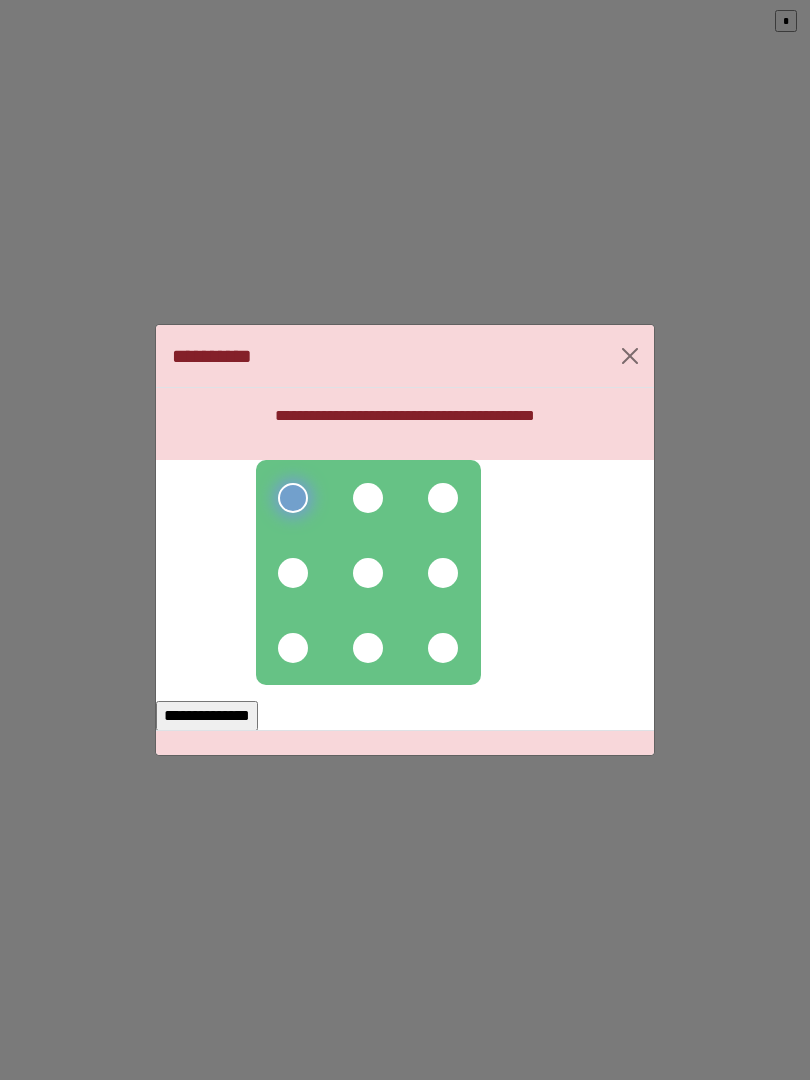 click at bounding box center [293, 648] 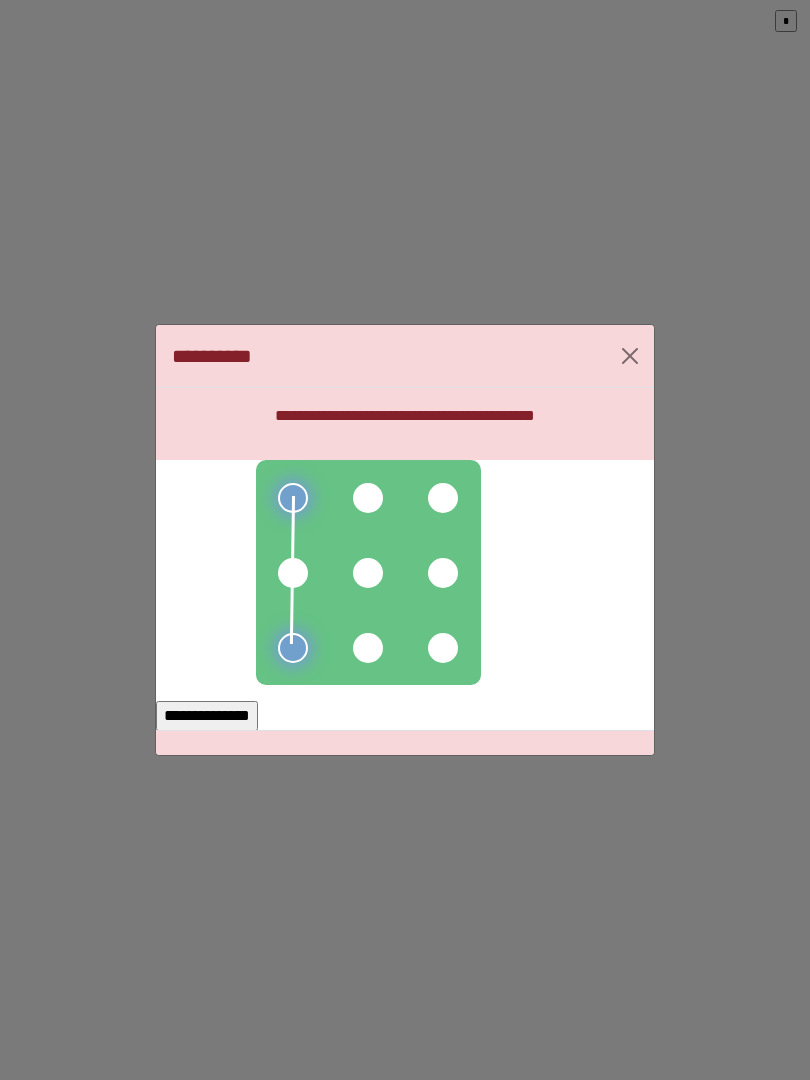 click at bounding box center (368, 498) 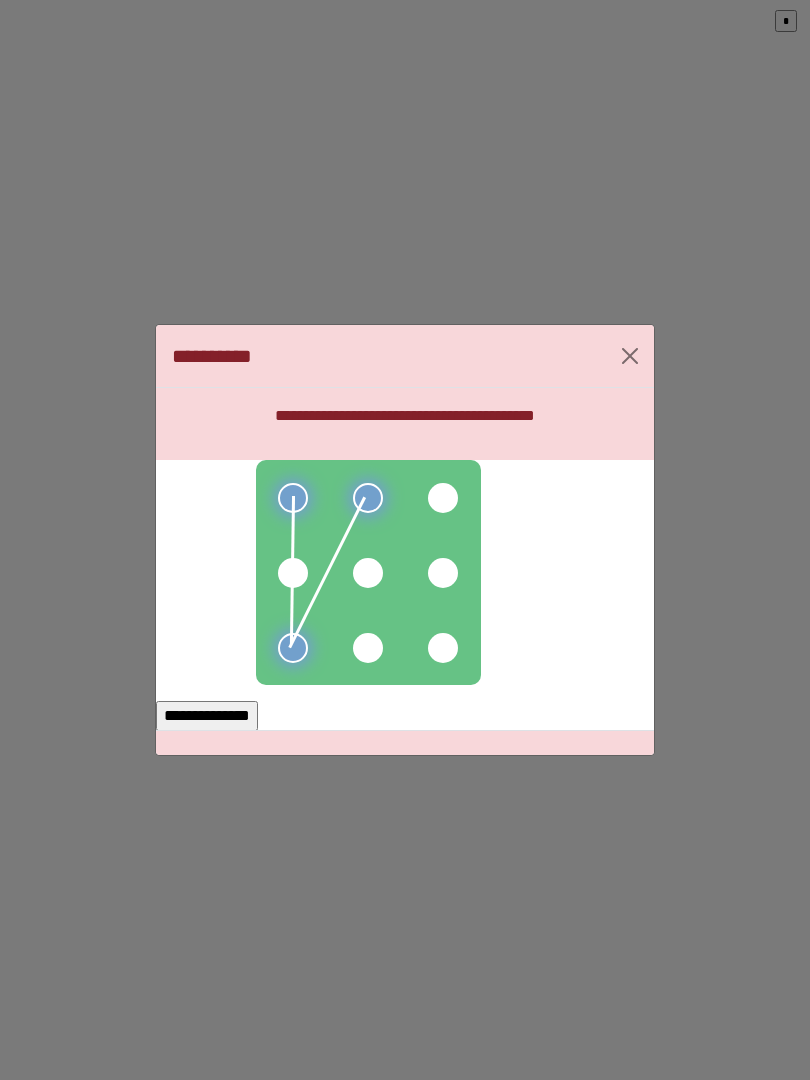 click at bounding box center (368, 573) 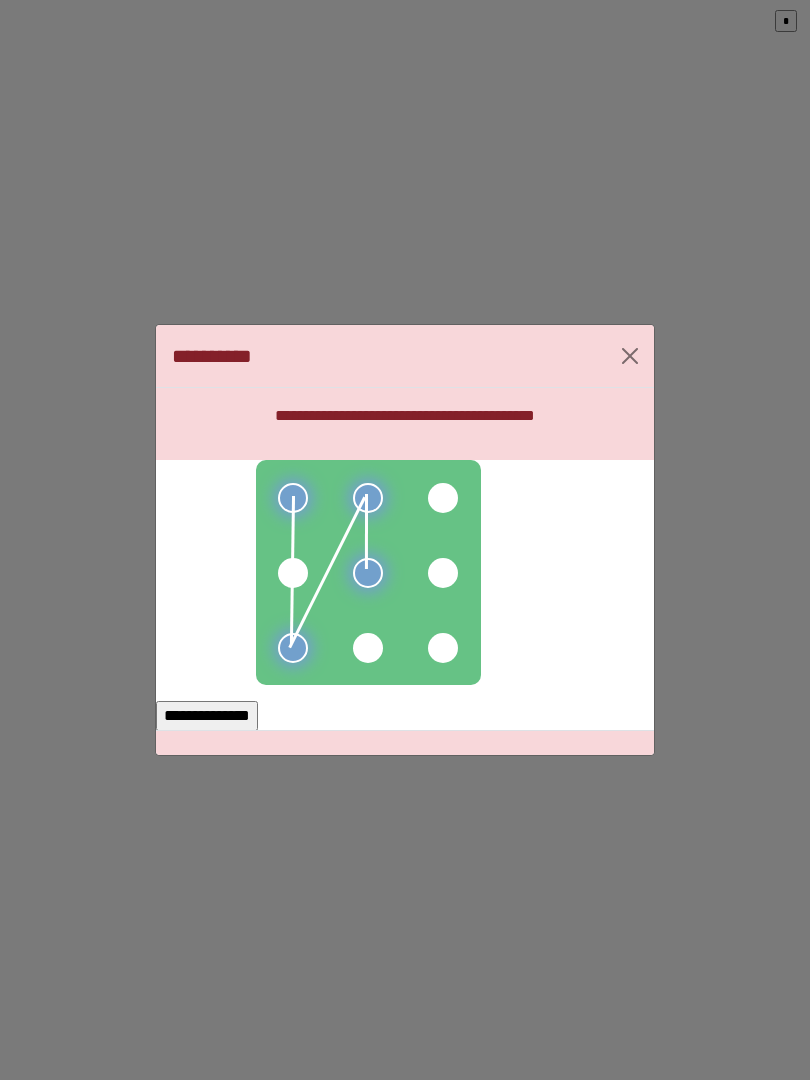 click at bounding box center (293, 573) 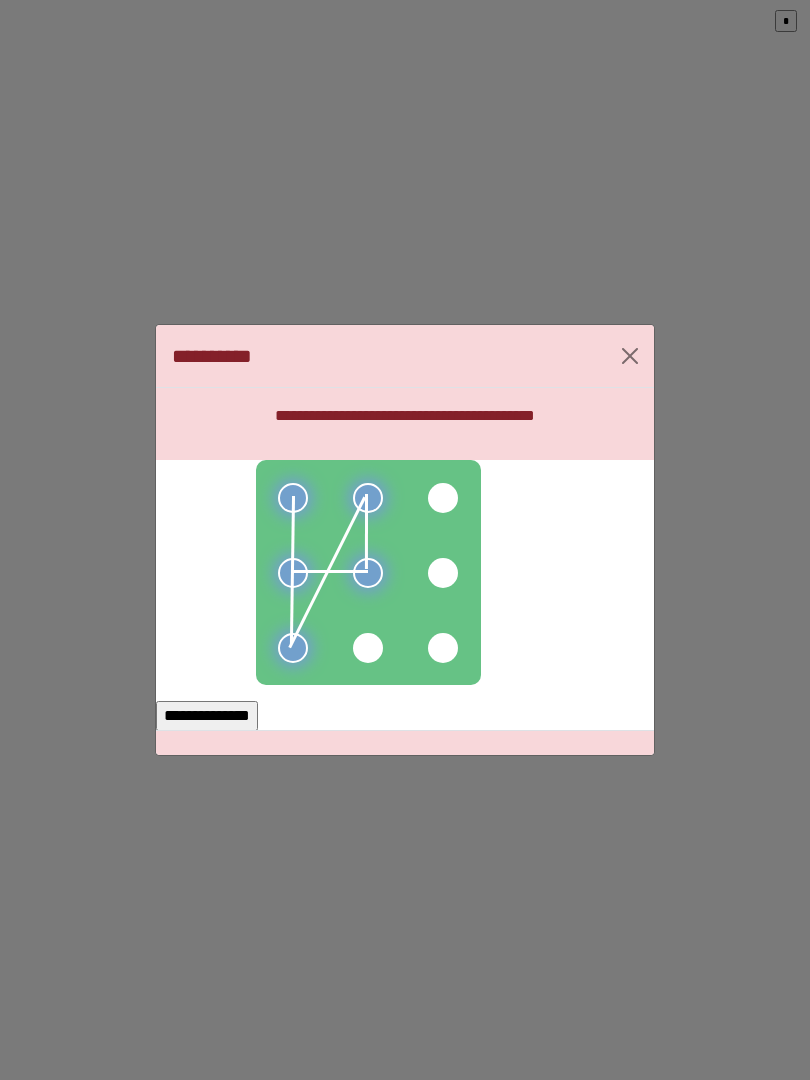 click on "**********" at bounding box center [207, 716] 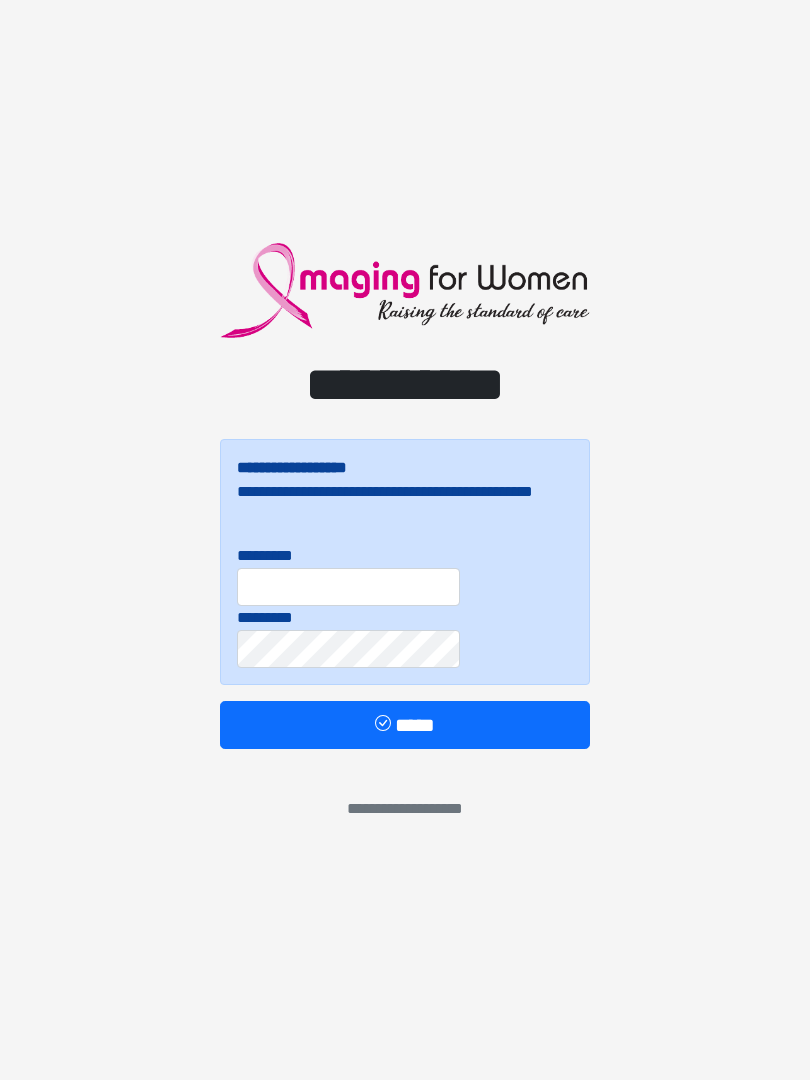 scroll, scrollTop: 0, scrollLeft: 0, axis: both 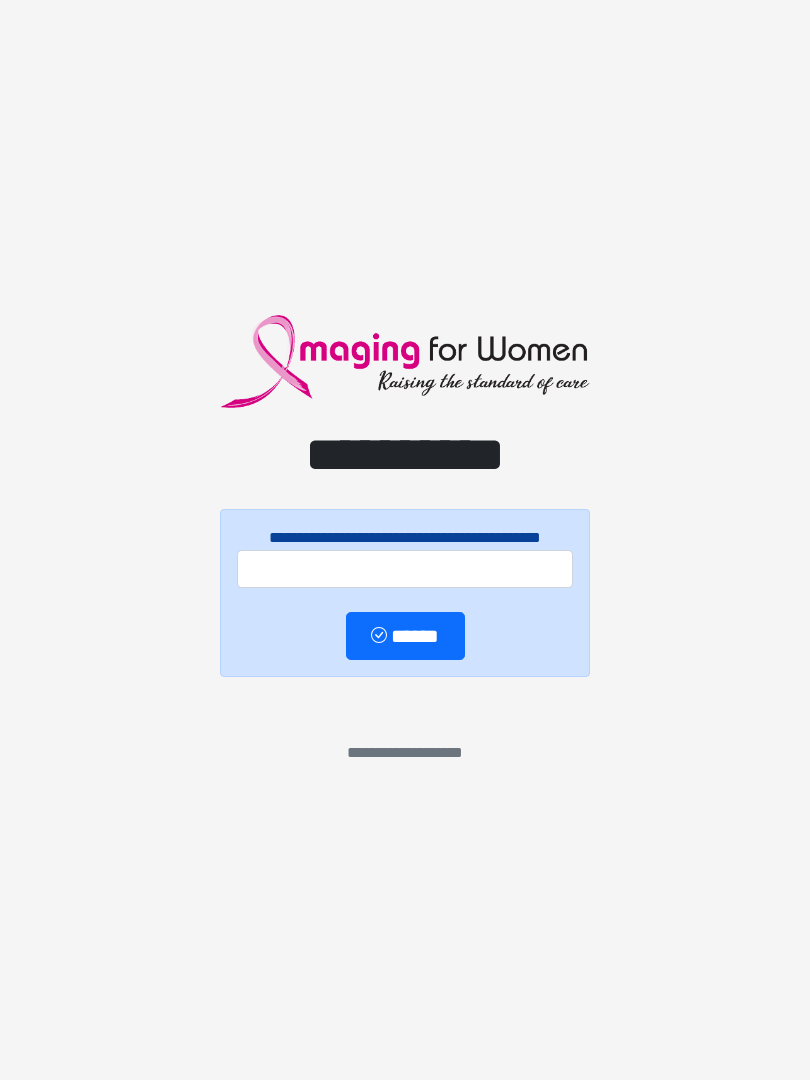 click on "**********" at bounding box center [405, 540] 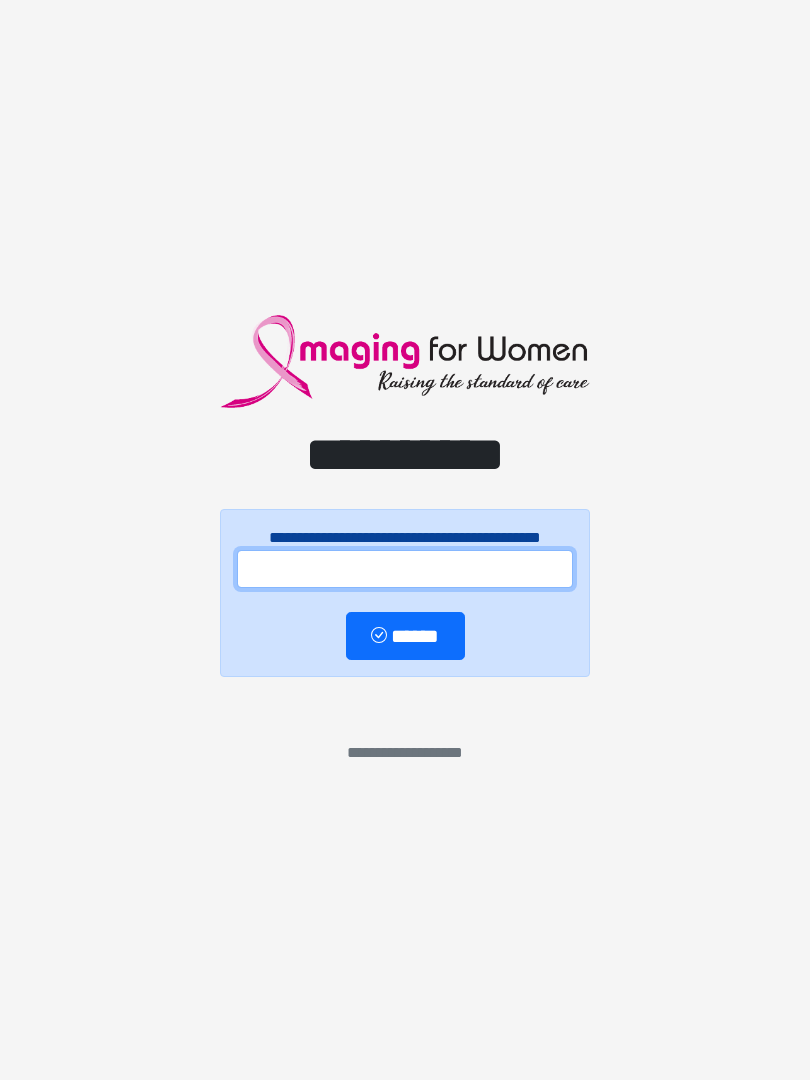 click at bounding box center (405, 569) 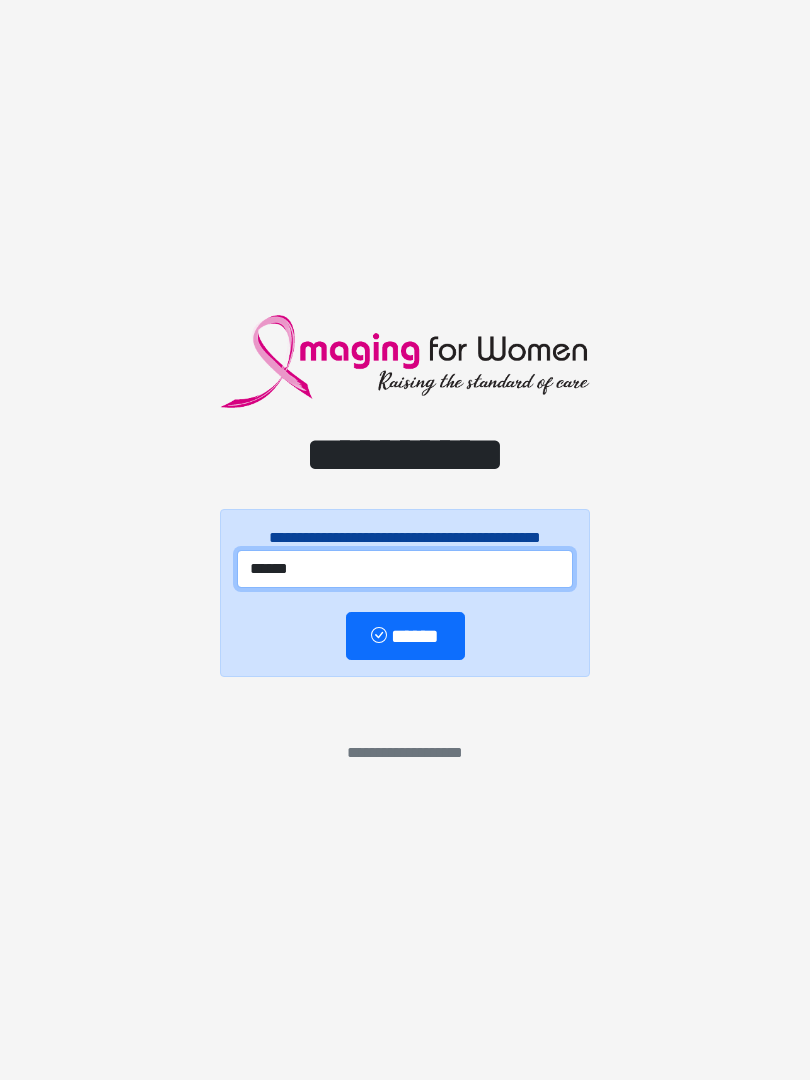 type on "******" 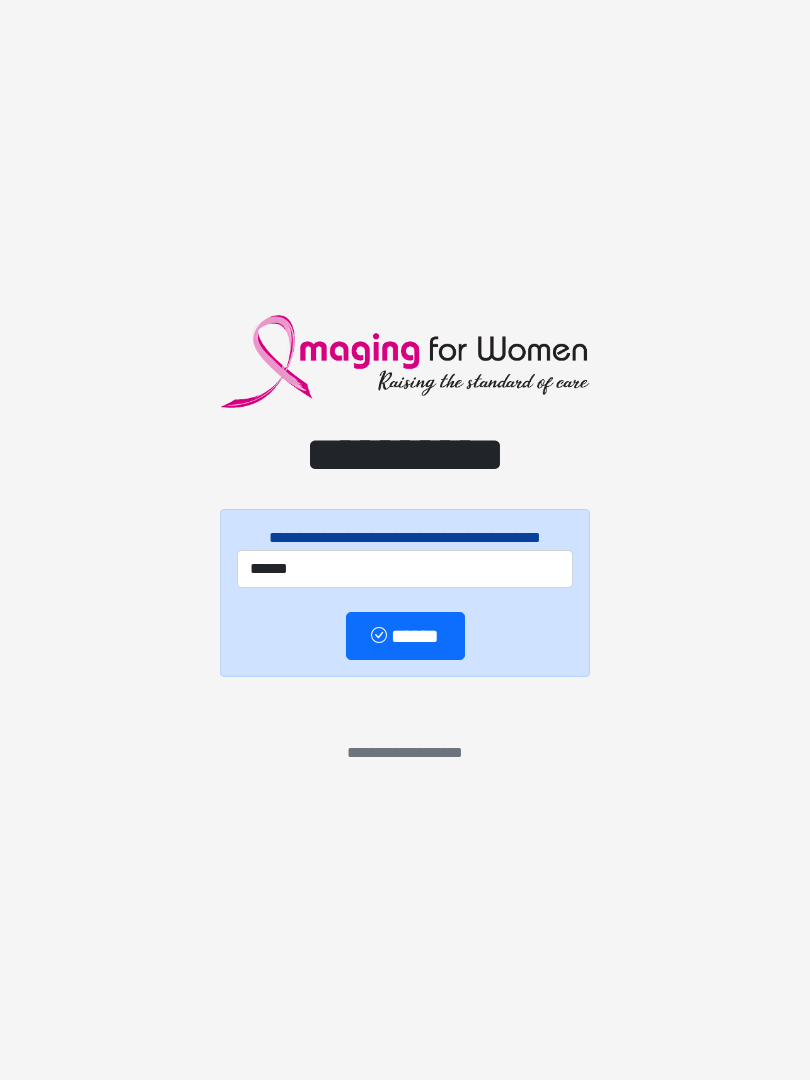 click on "******" at bounding box center (405, 636) 